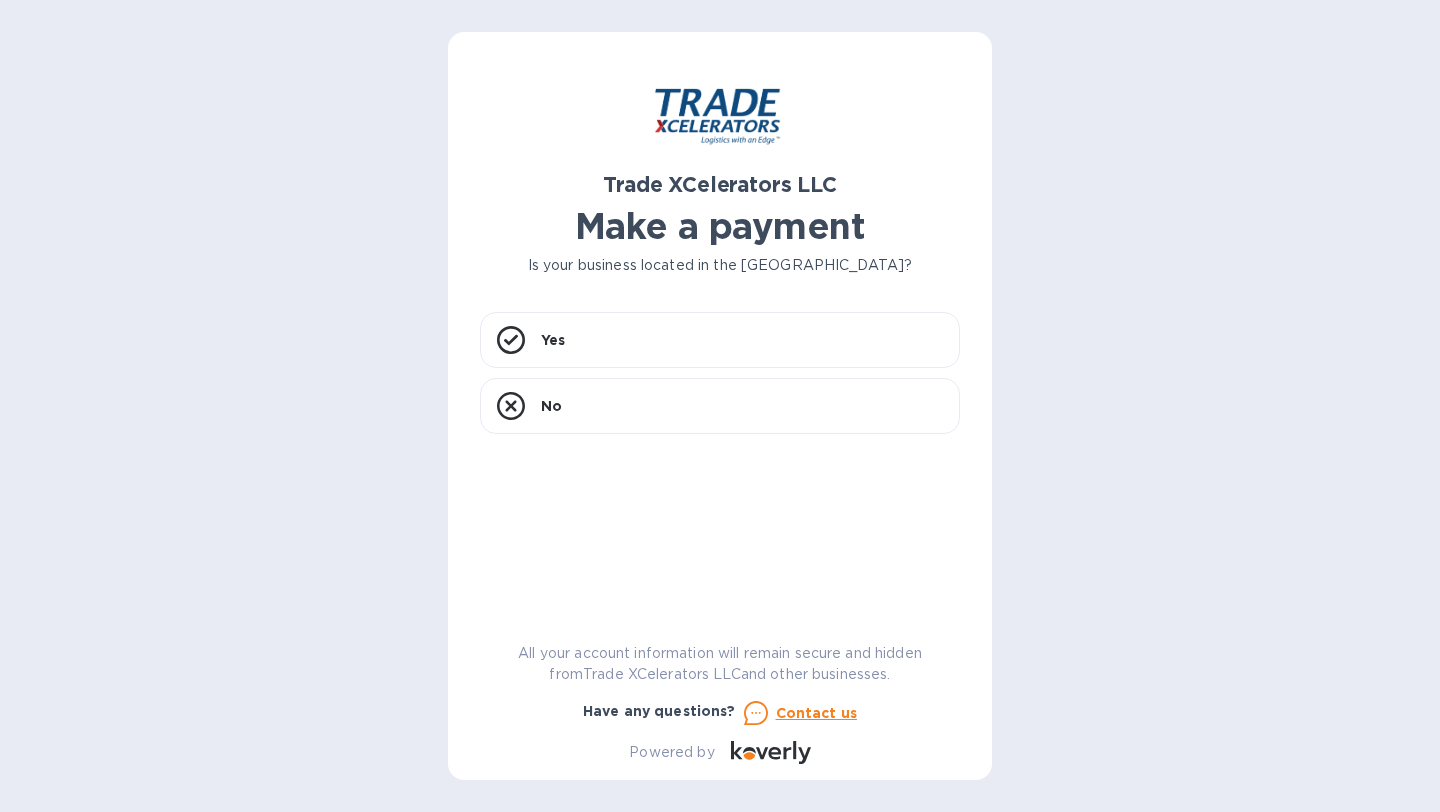 scroll, scrollTop: 0, scrollLeft: 0, axis: both 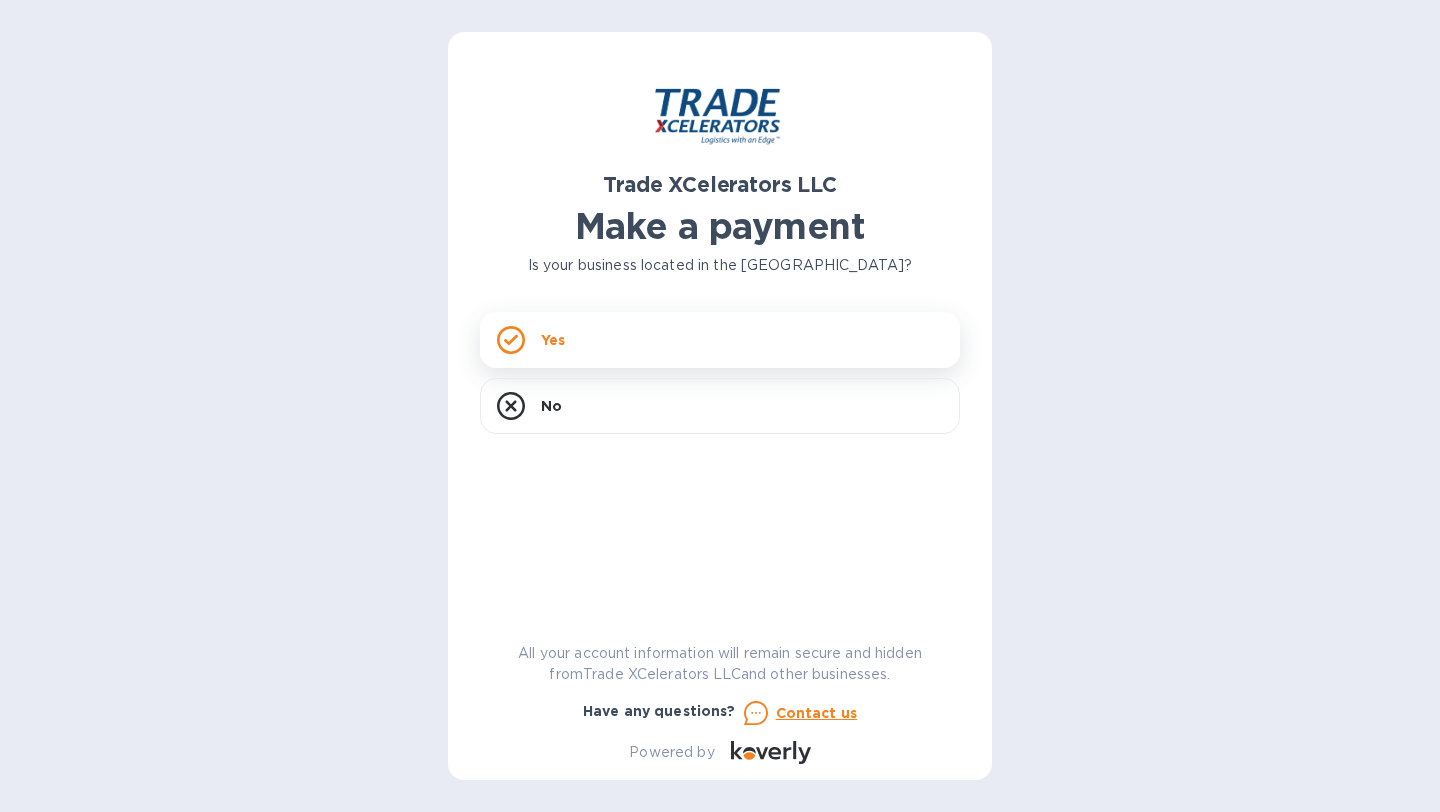 click on "Yes" at bounding box center (720, 340) 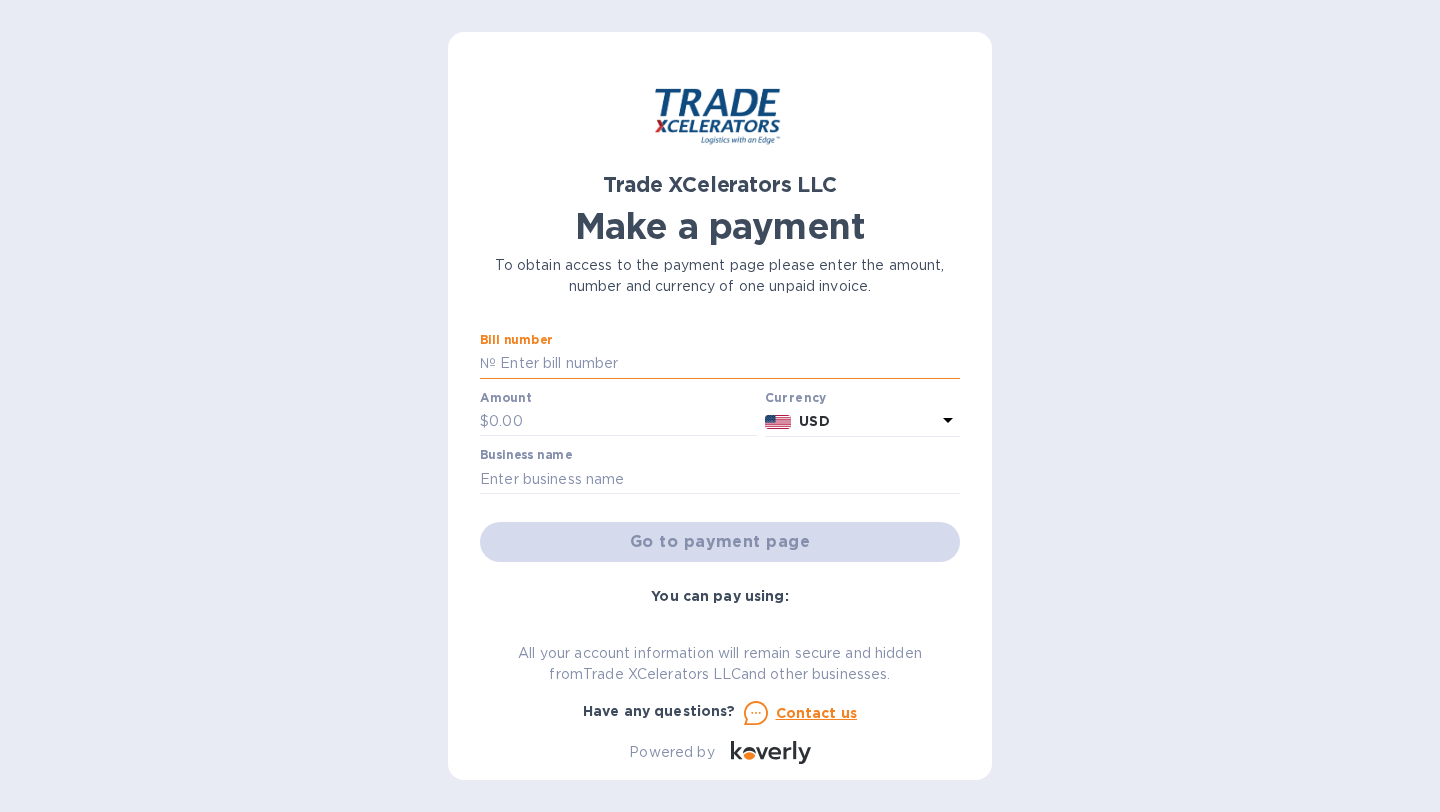 click at bounding box center [728, 364] 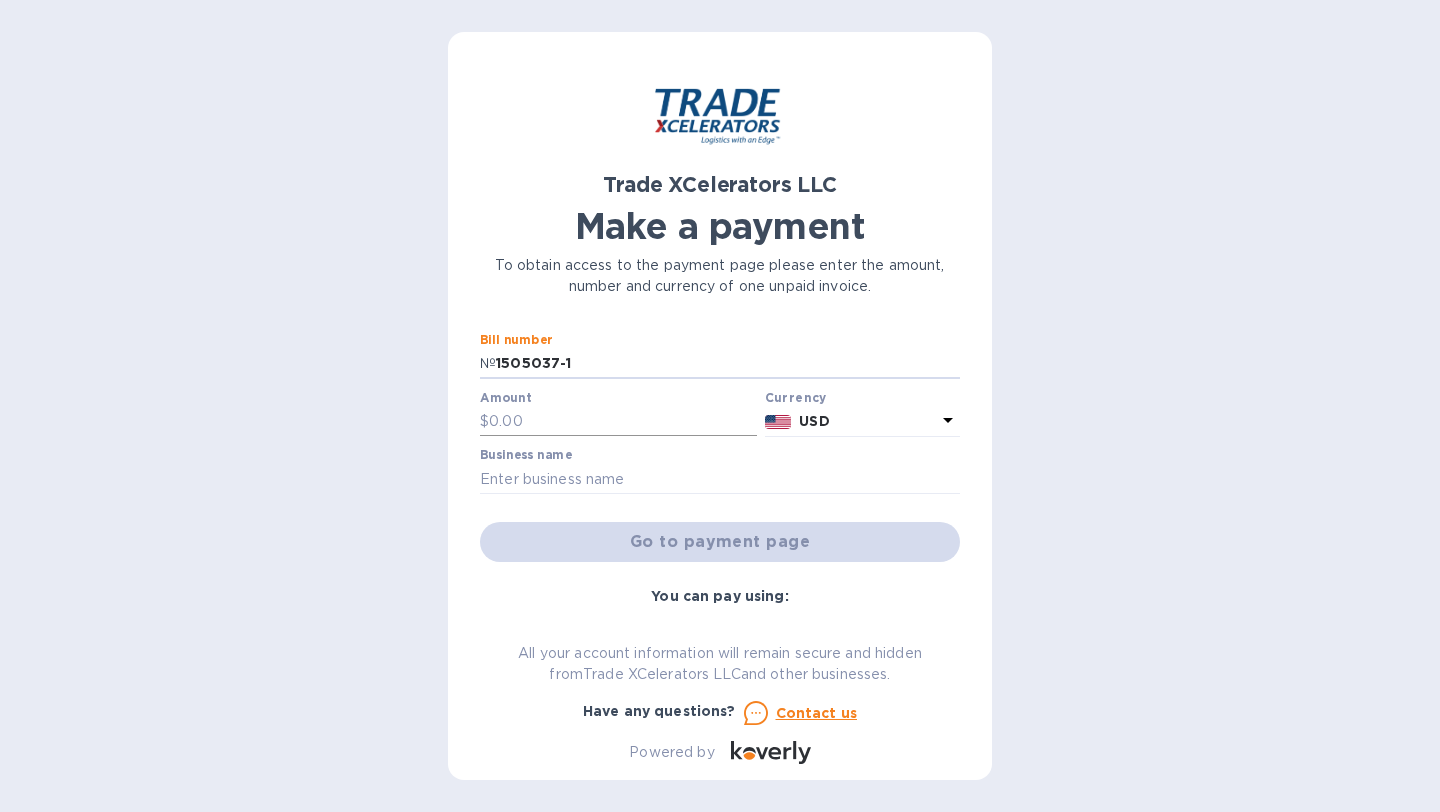 type on "1505037-1" 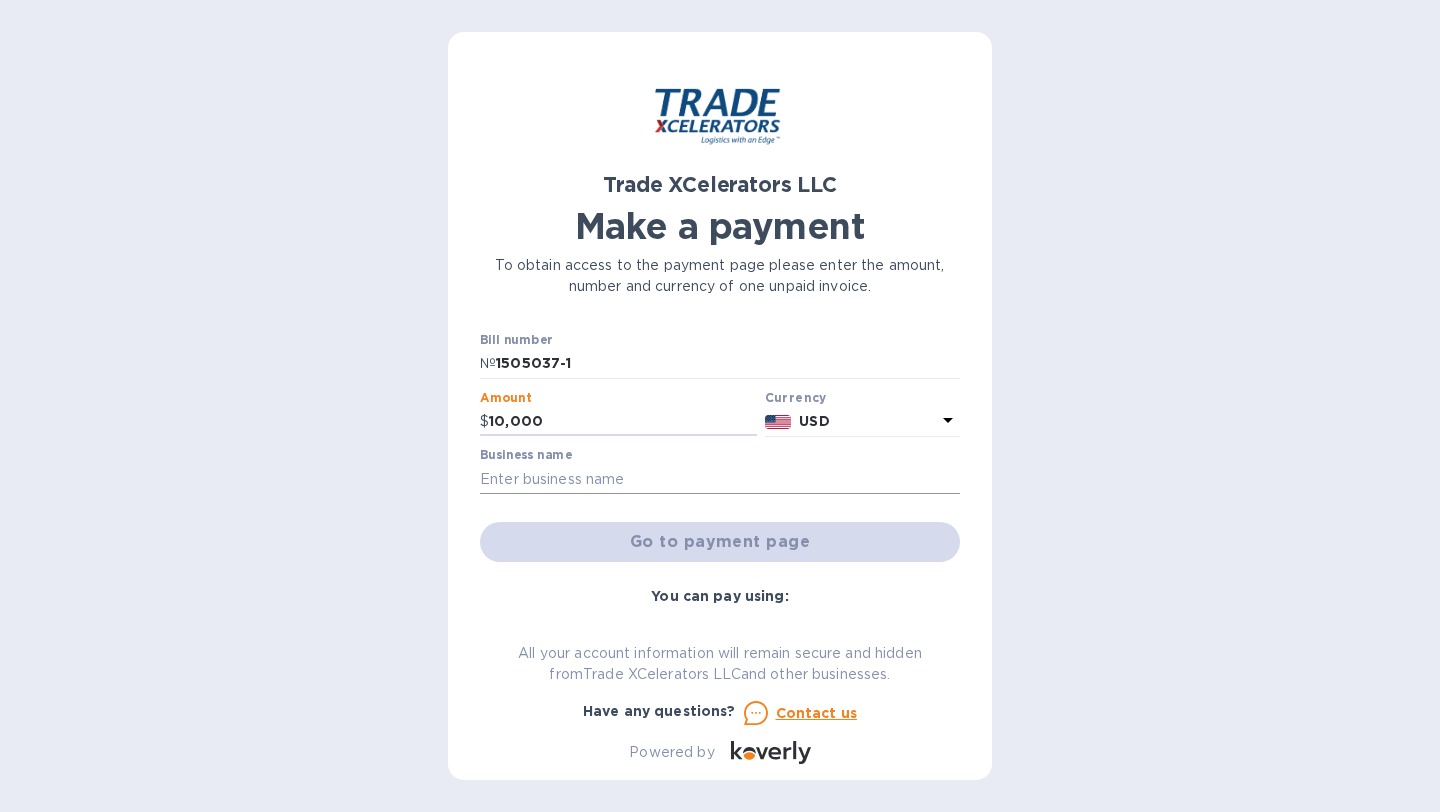 type on "10,000" 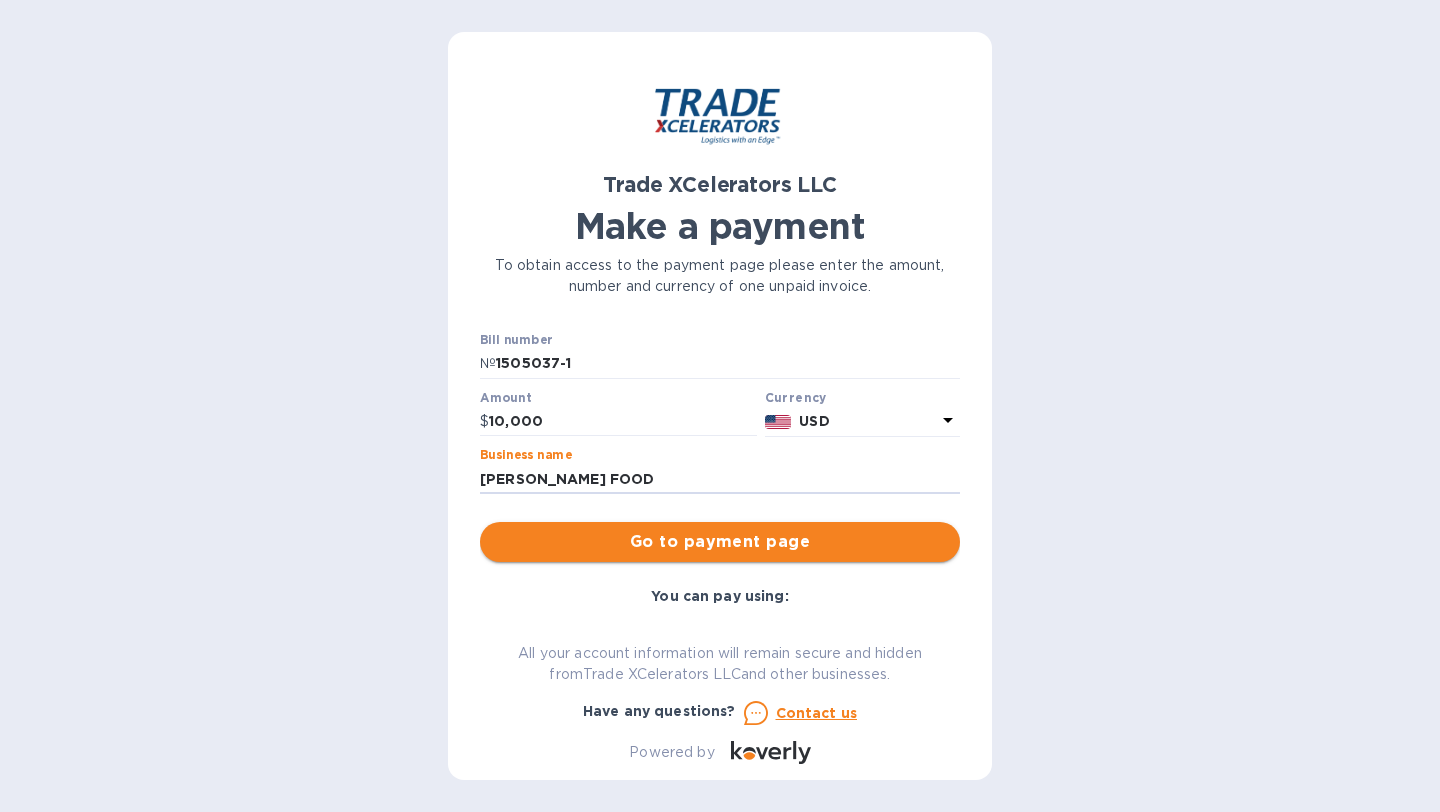 type on "[PERSON_NAME] FOOD" 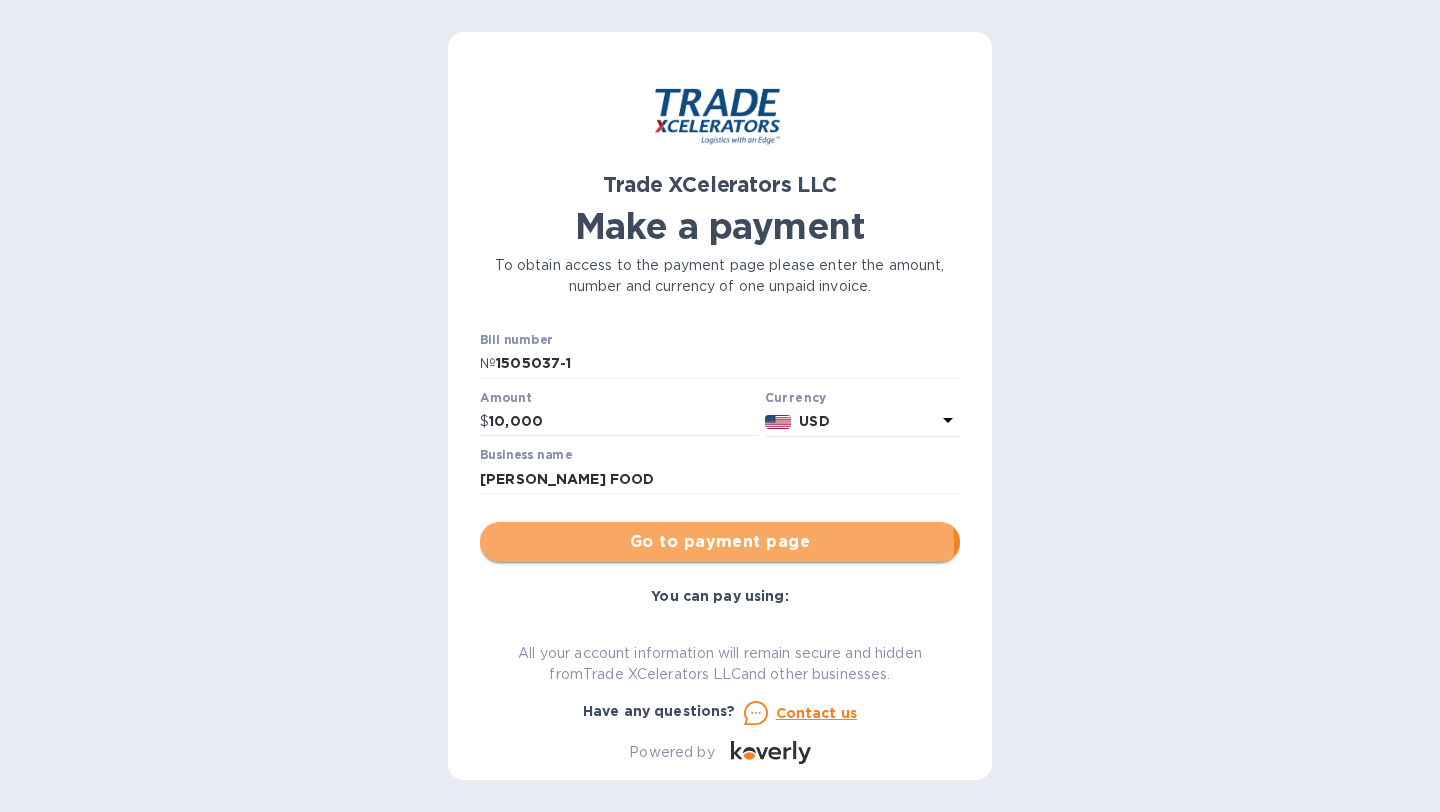 click on "Go to payment page" at bounding box center (720, 542) 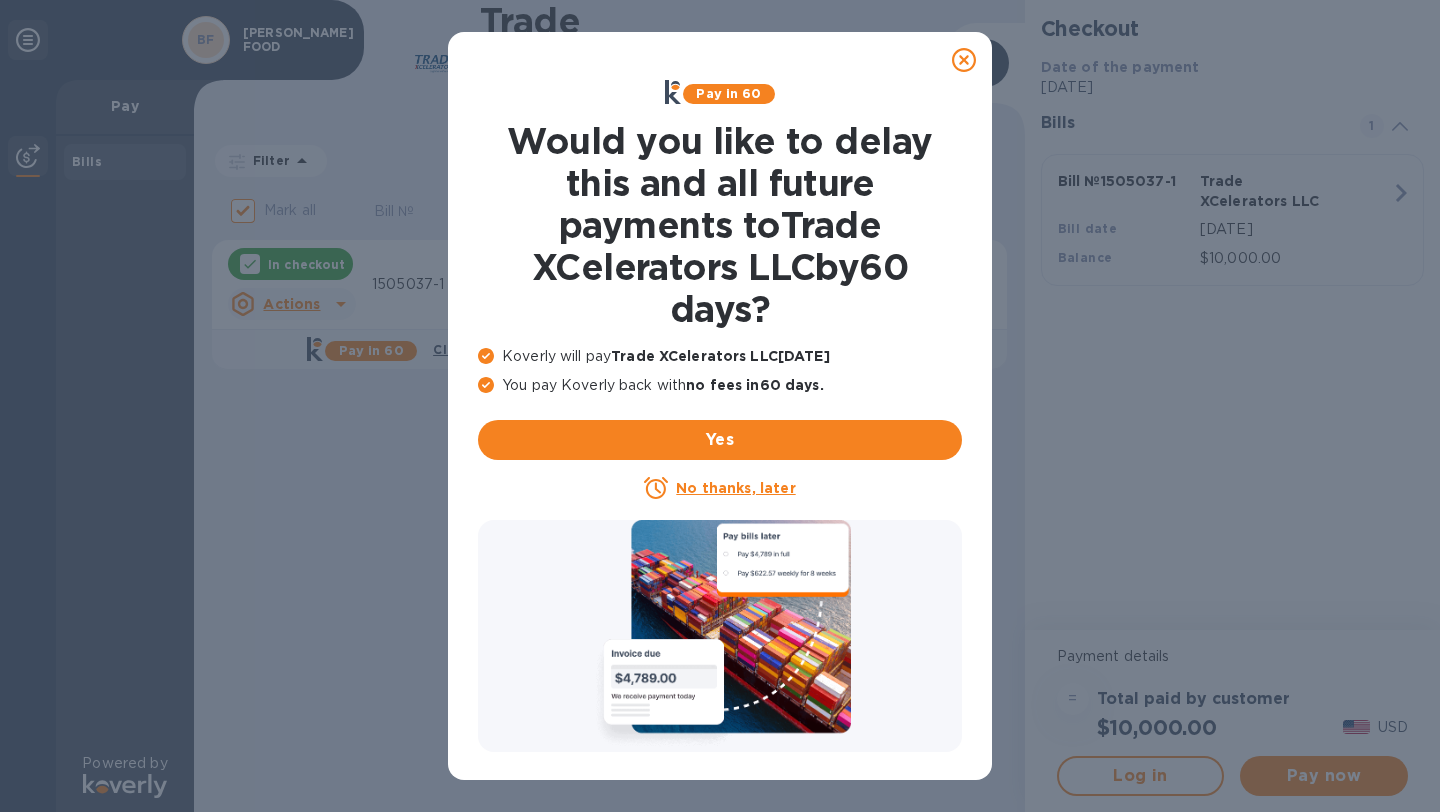 click 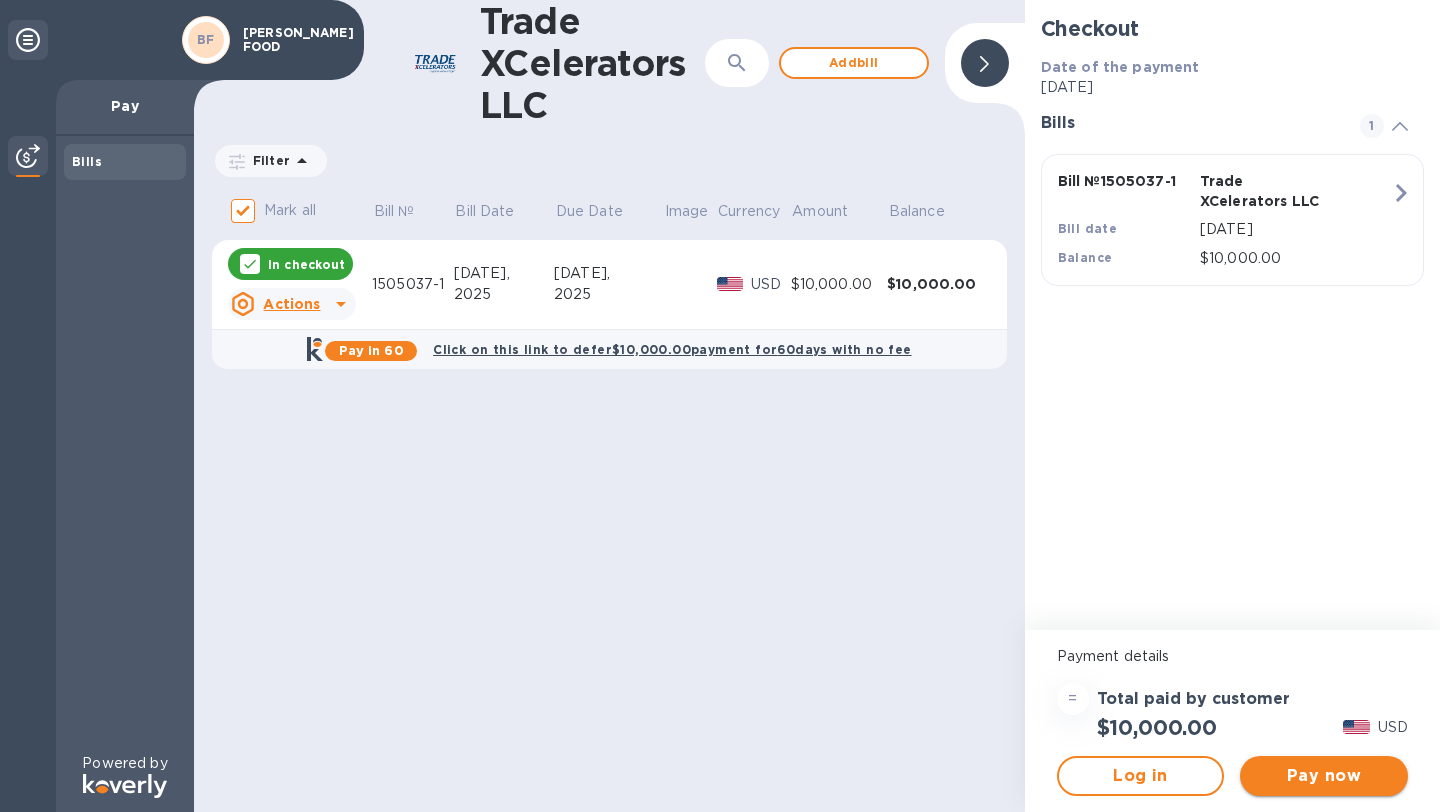 click on "Pay now" at bounding box center (1324, 776) 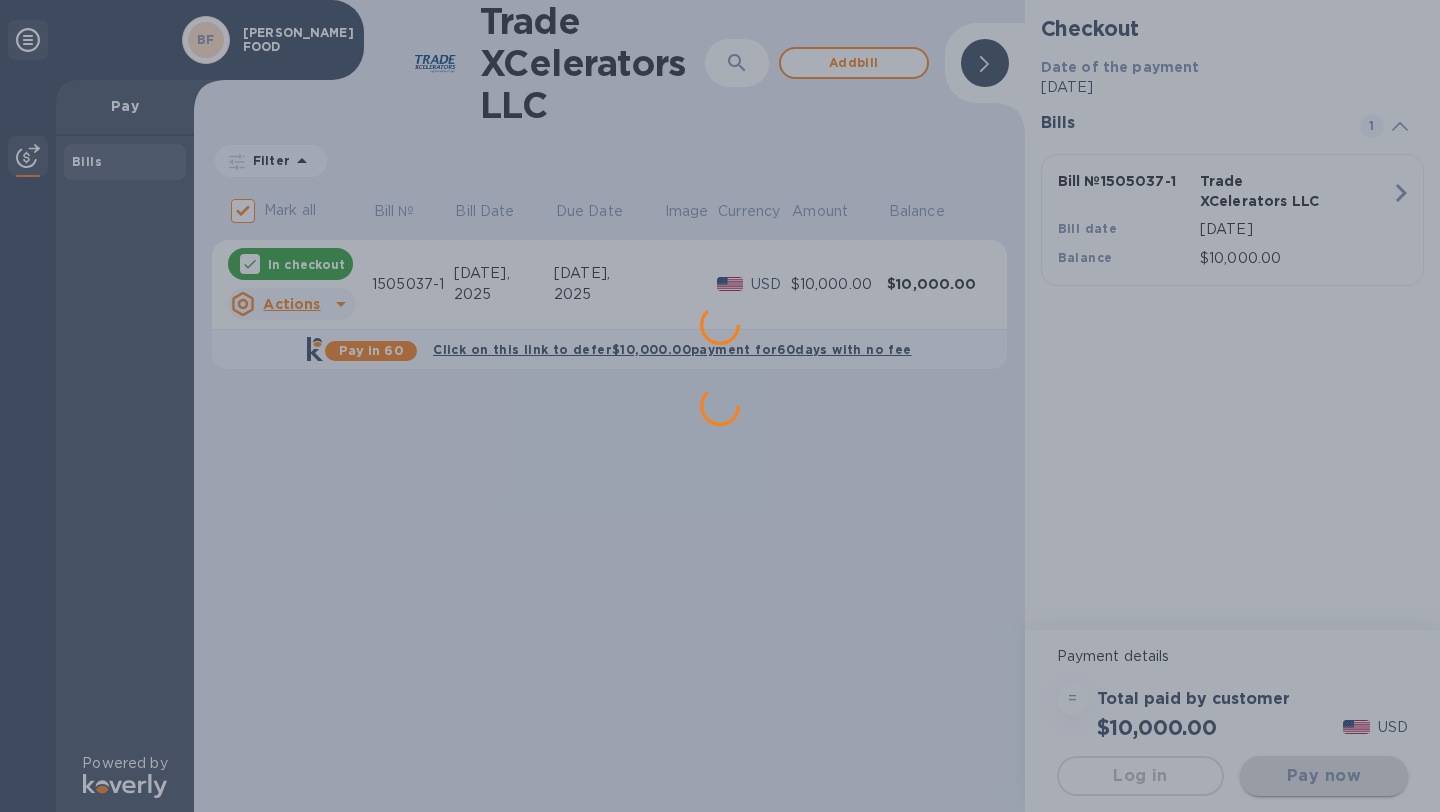 scroll, scrollTop: 0, scrollLeft: 0, axis: both 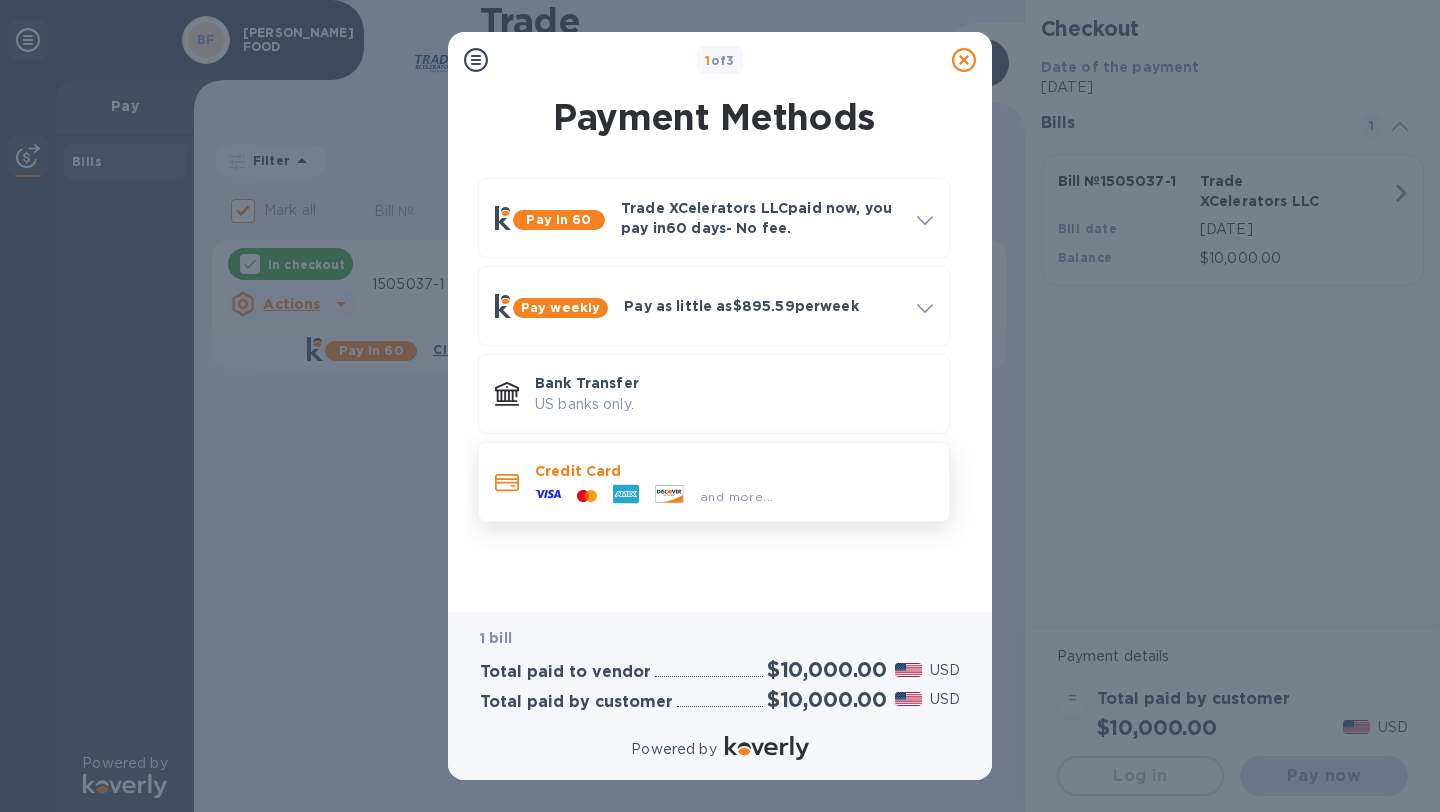 click on "and more..." at bounding box center (654, 496) 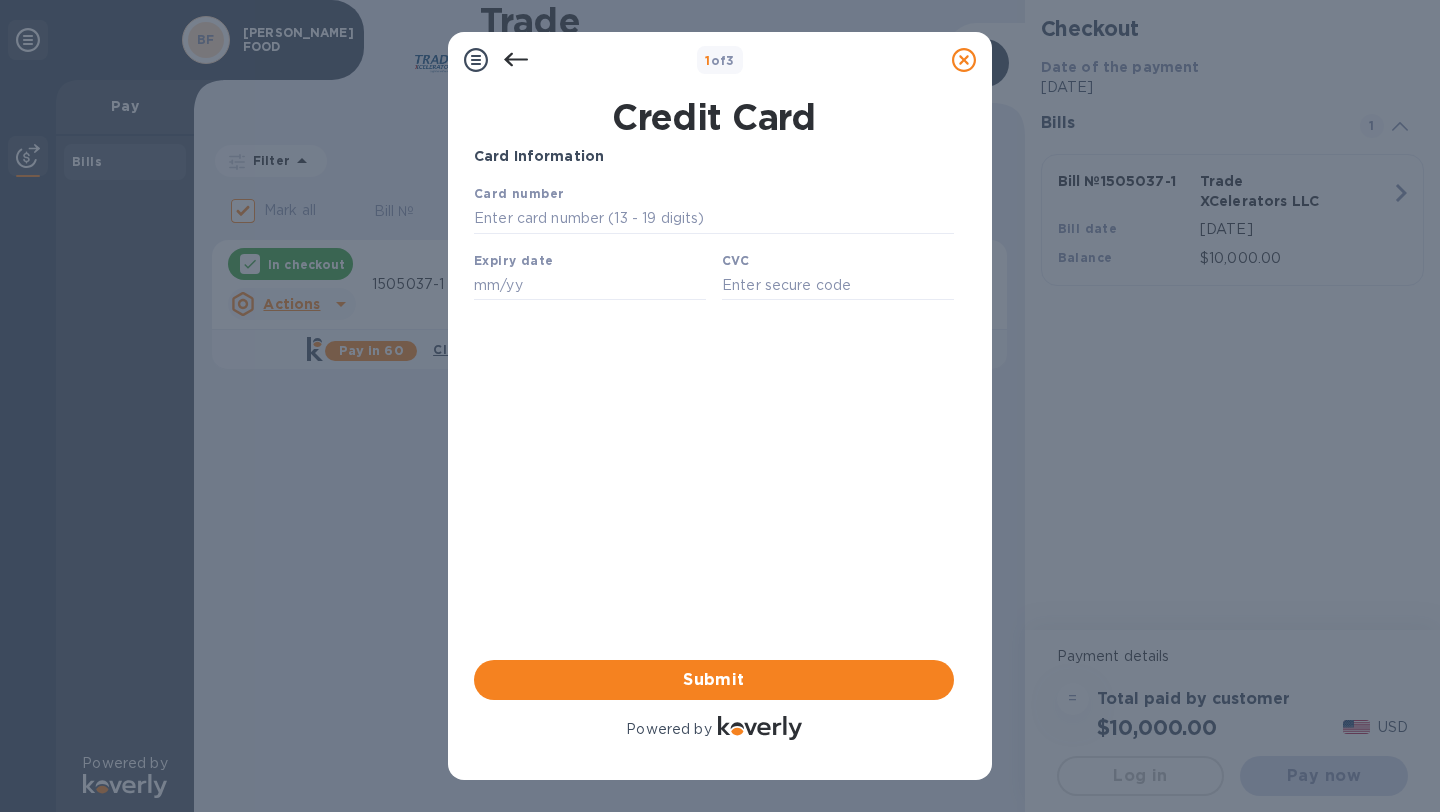 scroll, scrollTop: 0, scrollLeft: 0, axis: both 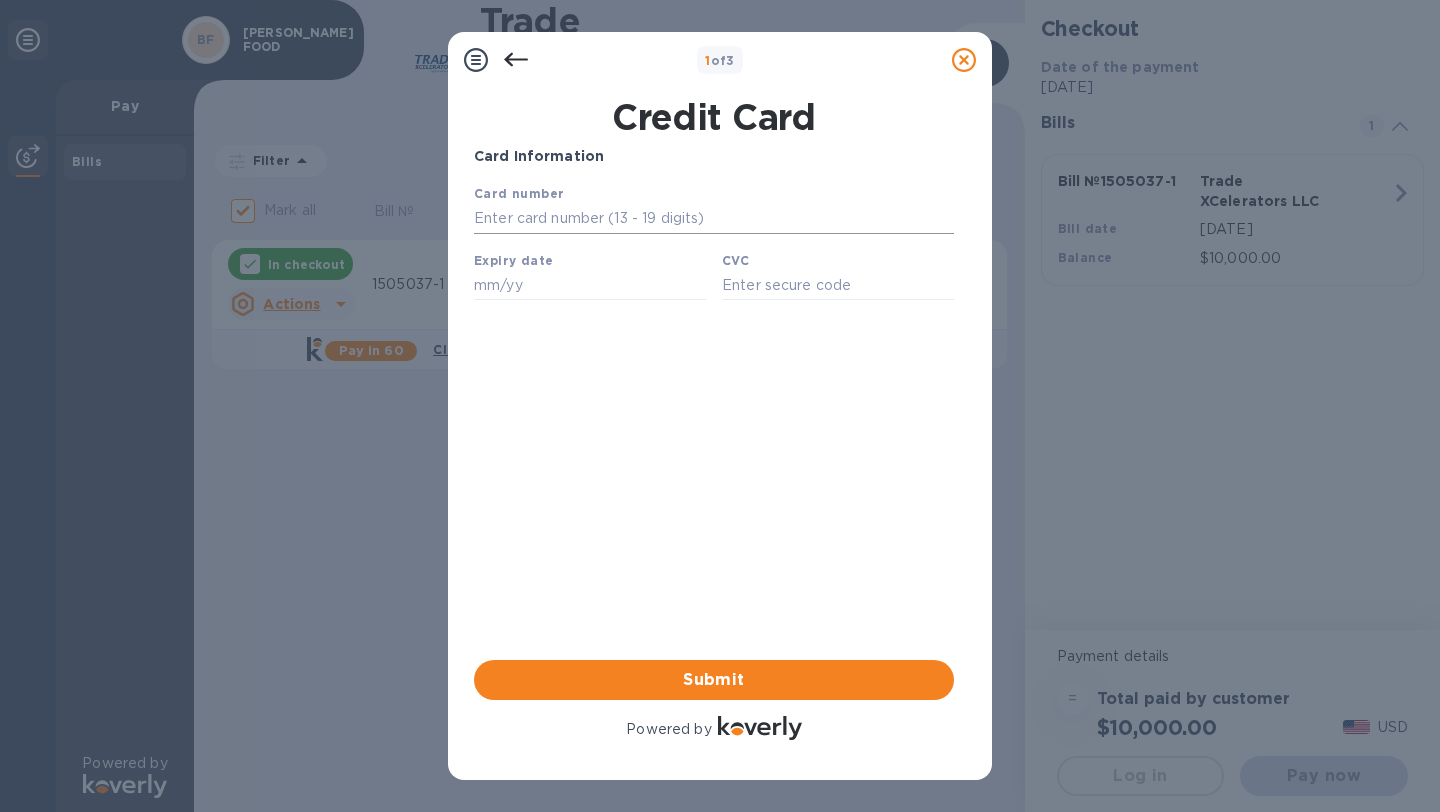 click at bounding box center [714, 219] 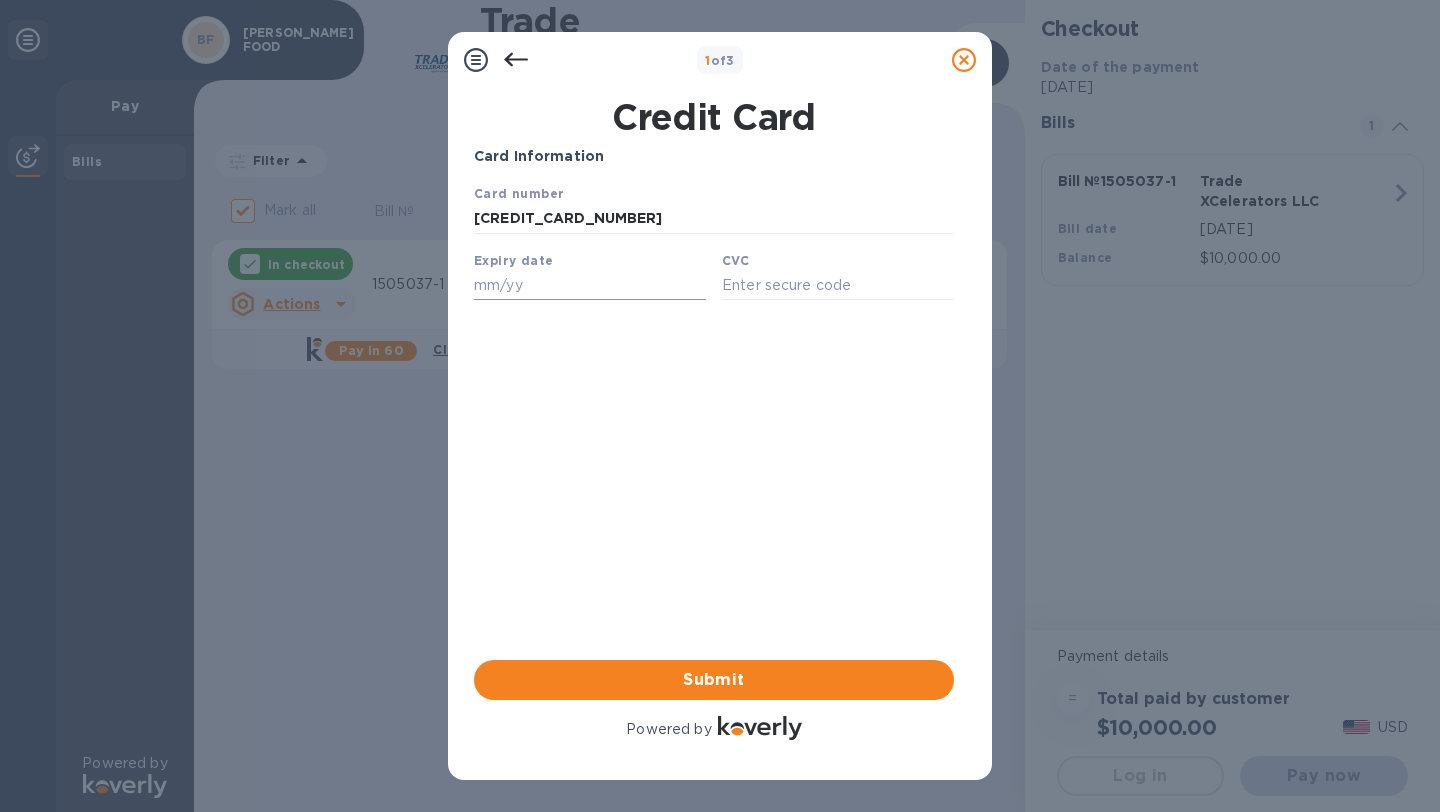 type on "4246 3154 4748 2140" 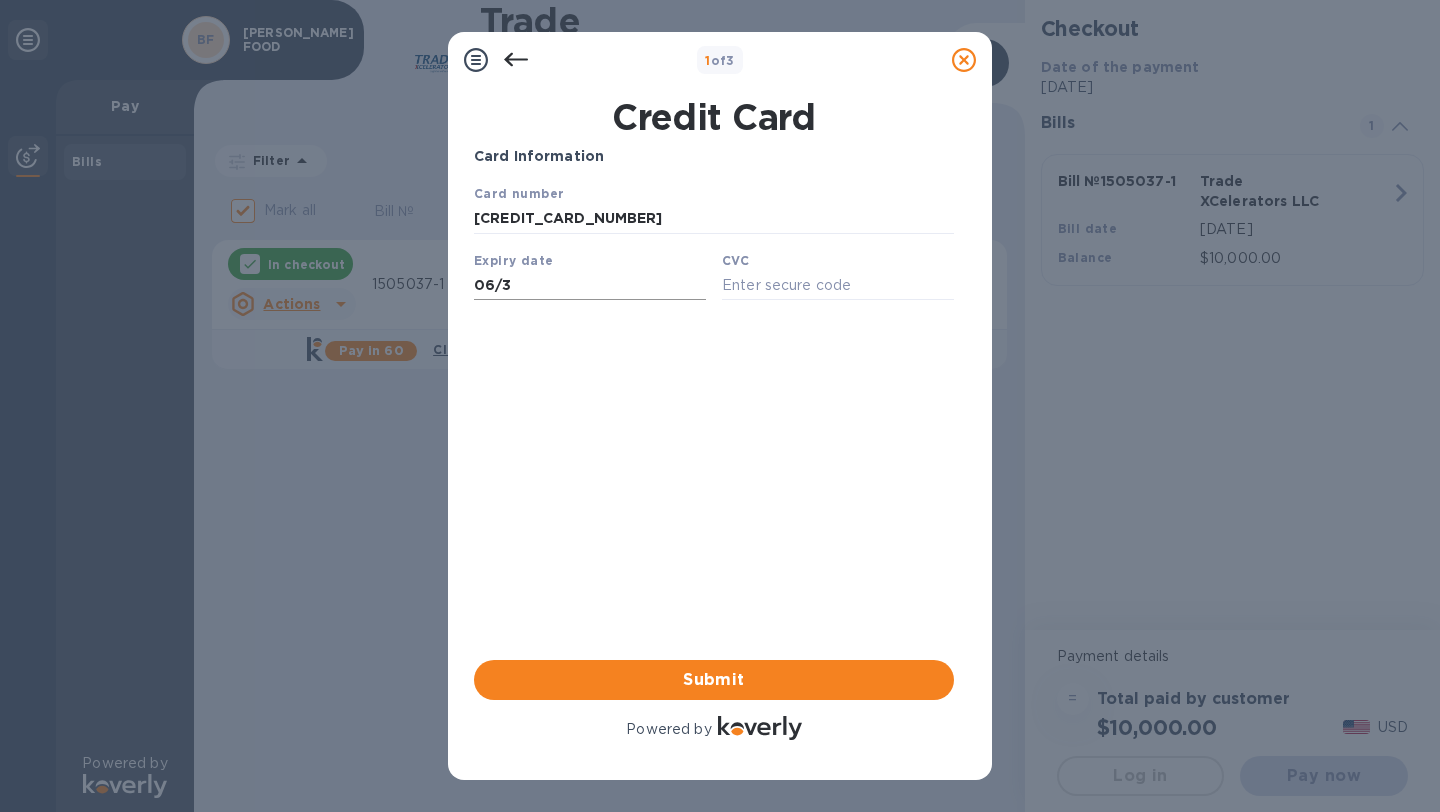 type on "06/30" 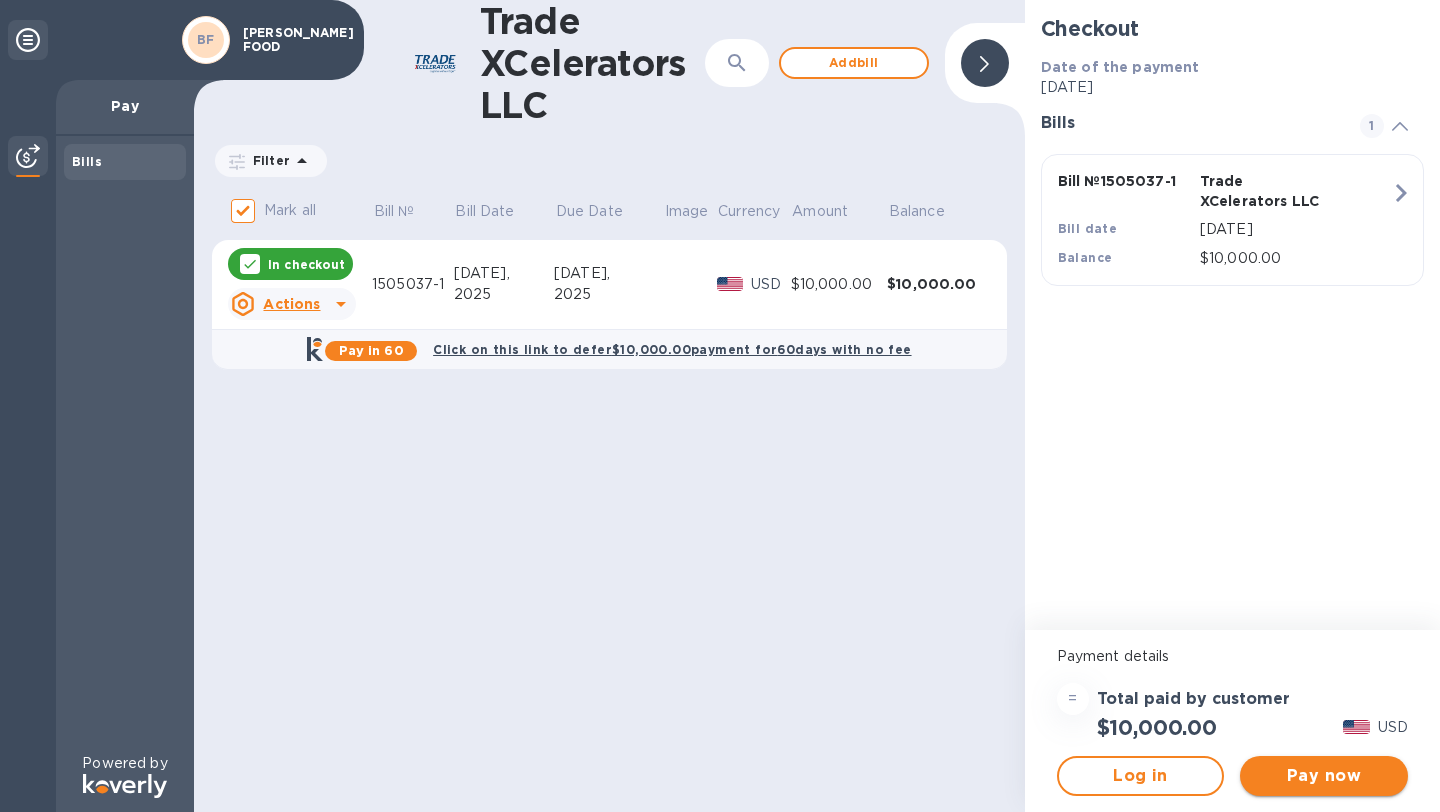 click on "Pay now" at bounding box center (1324, 776) 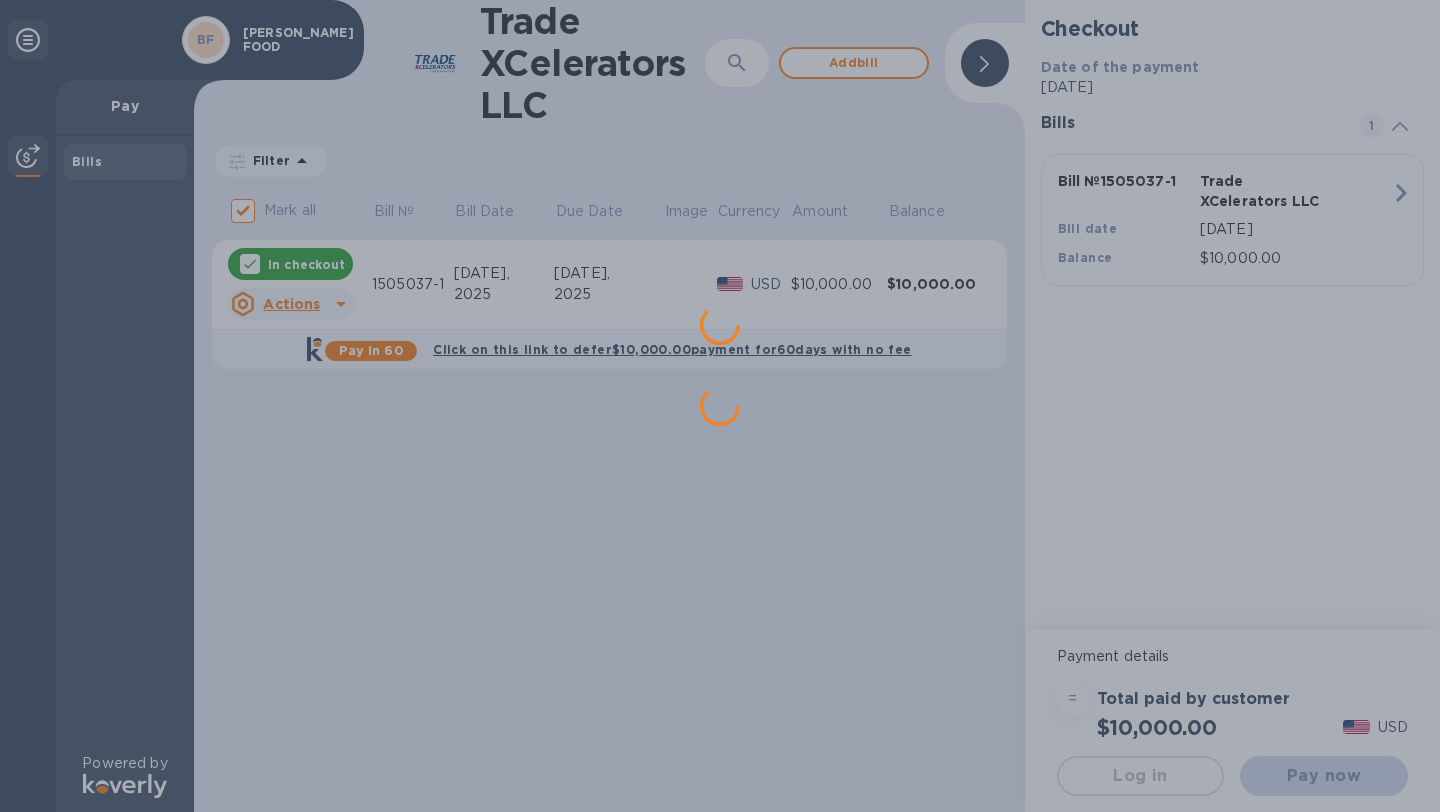 scroll, scrollTop: 0, scrollLeft: 0, axis: both 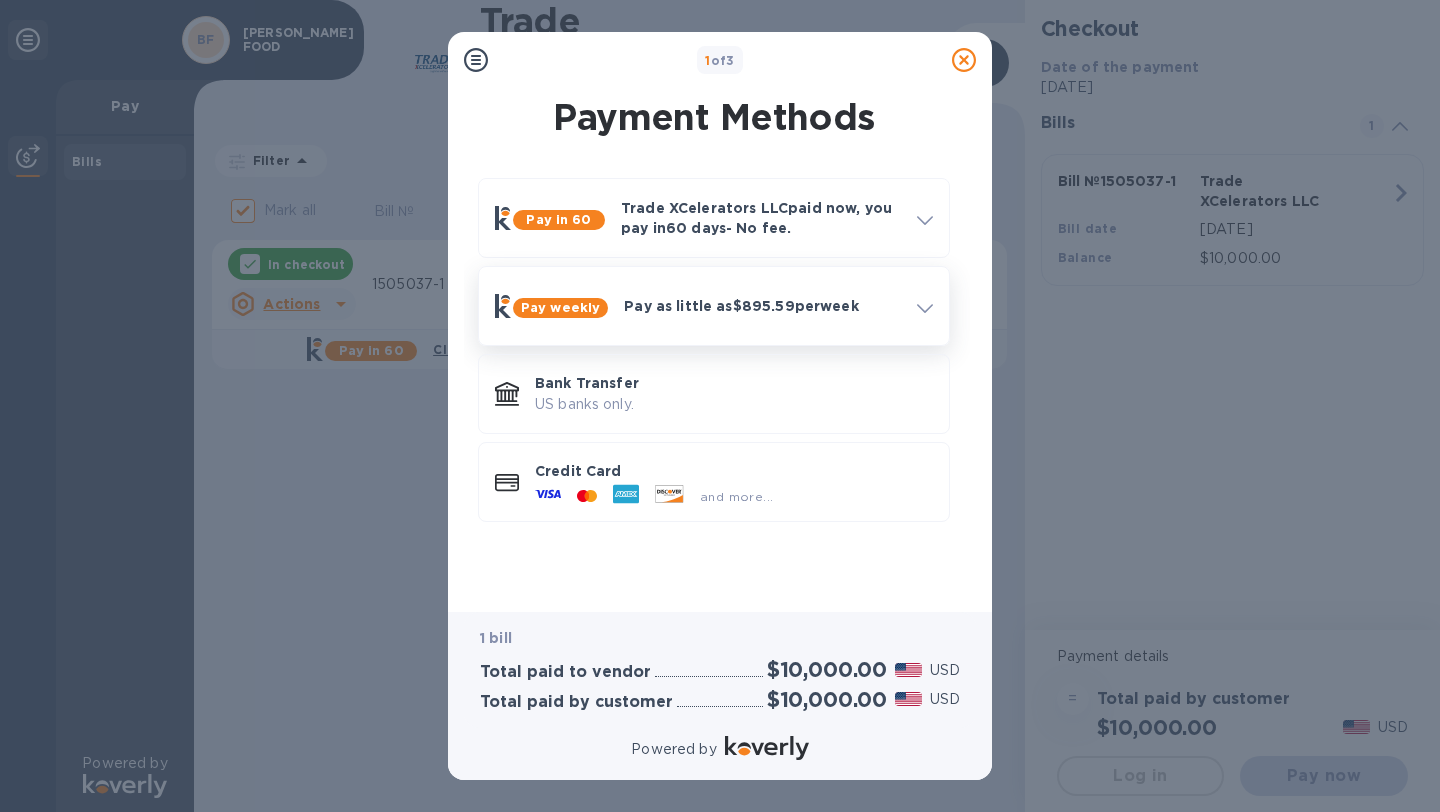 click on "Pay as little as  $895.59  per  week" at bounding box center [762, 306] 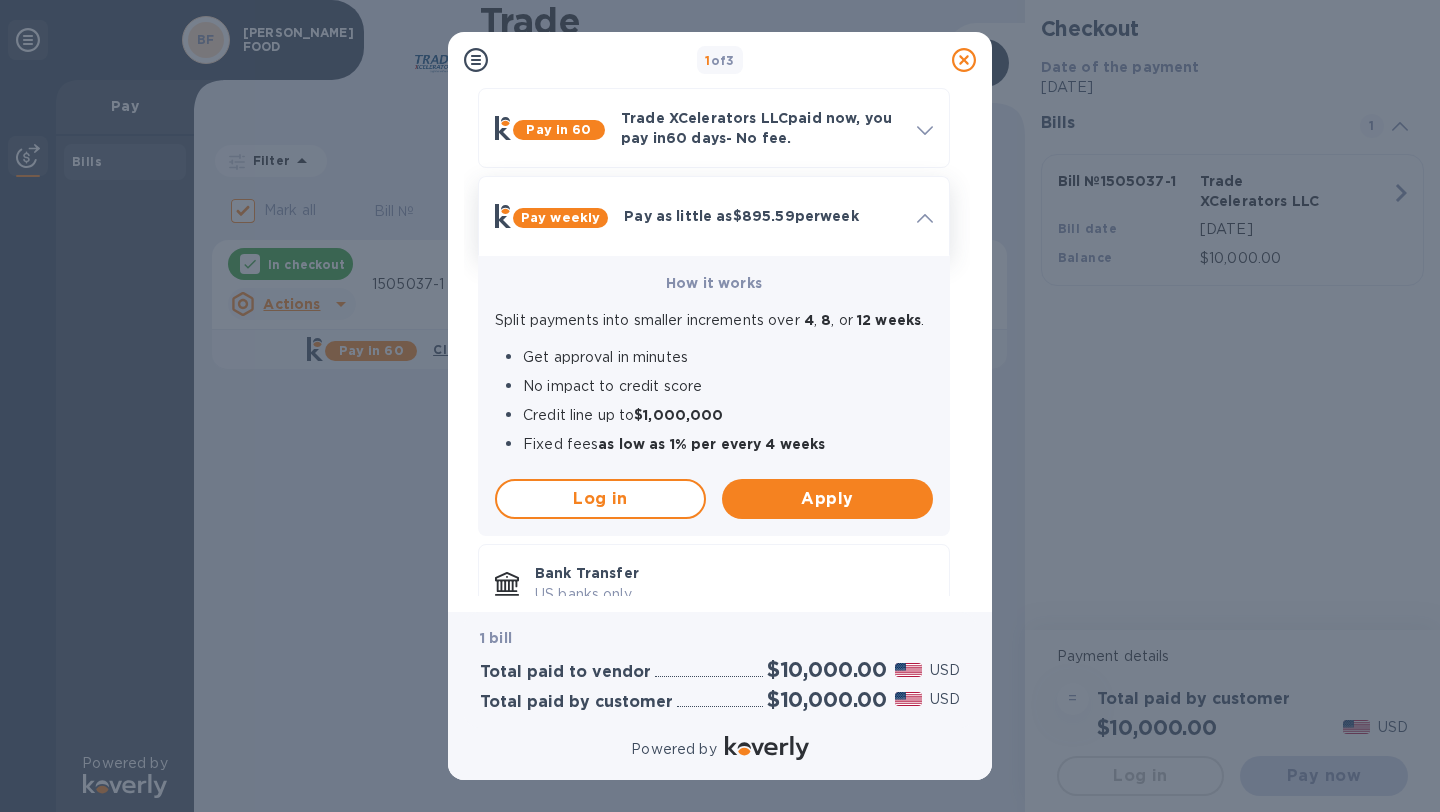 scroll, scrollTop: 89, scrollLeft: 0, axis: vertical 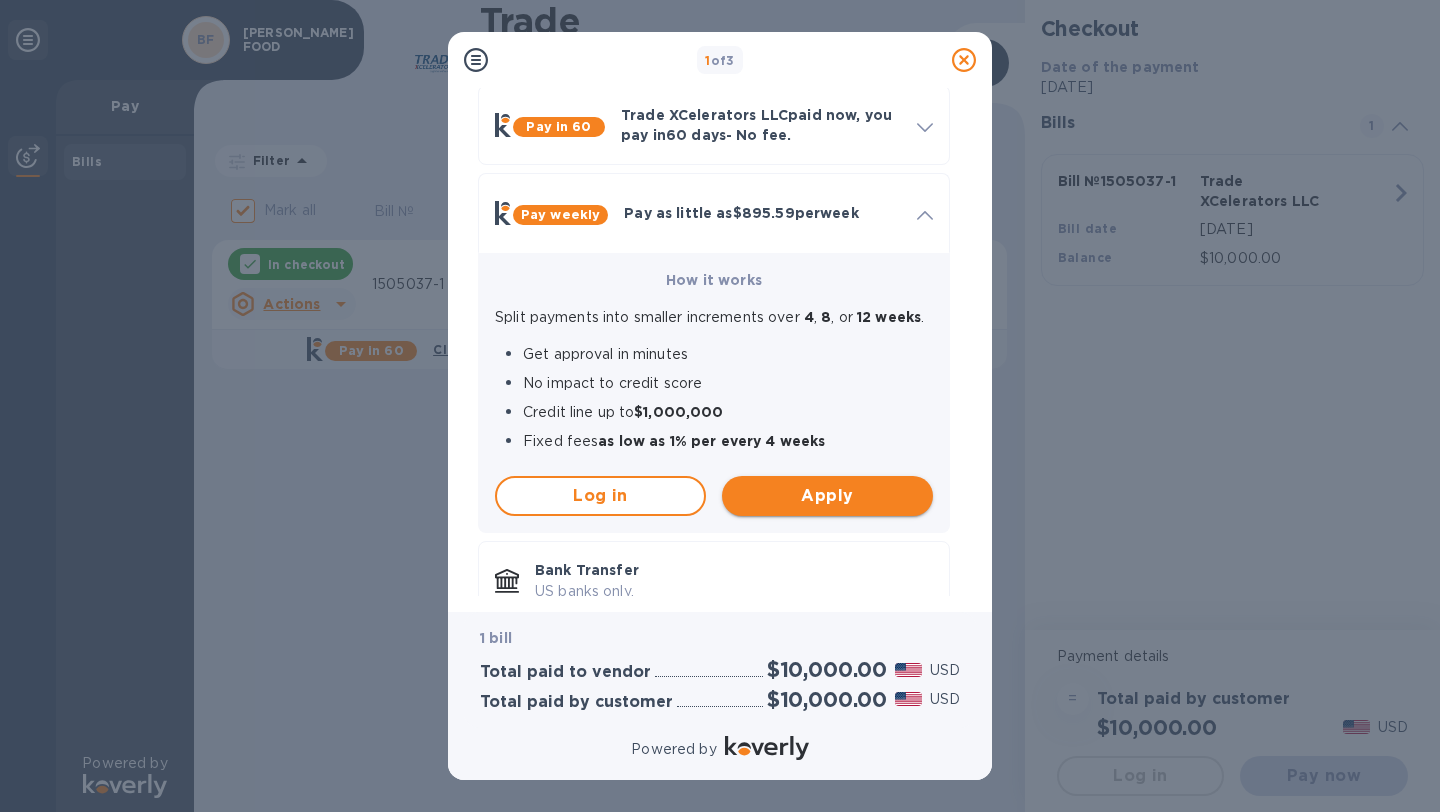 click on "Apply" at bounding box center (827, 496) 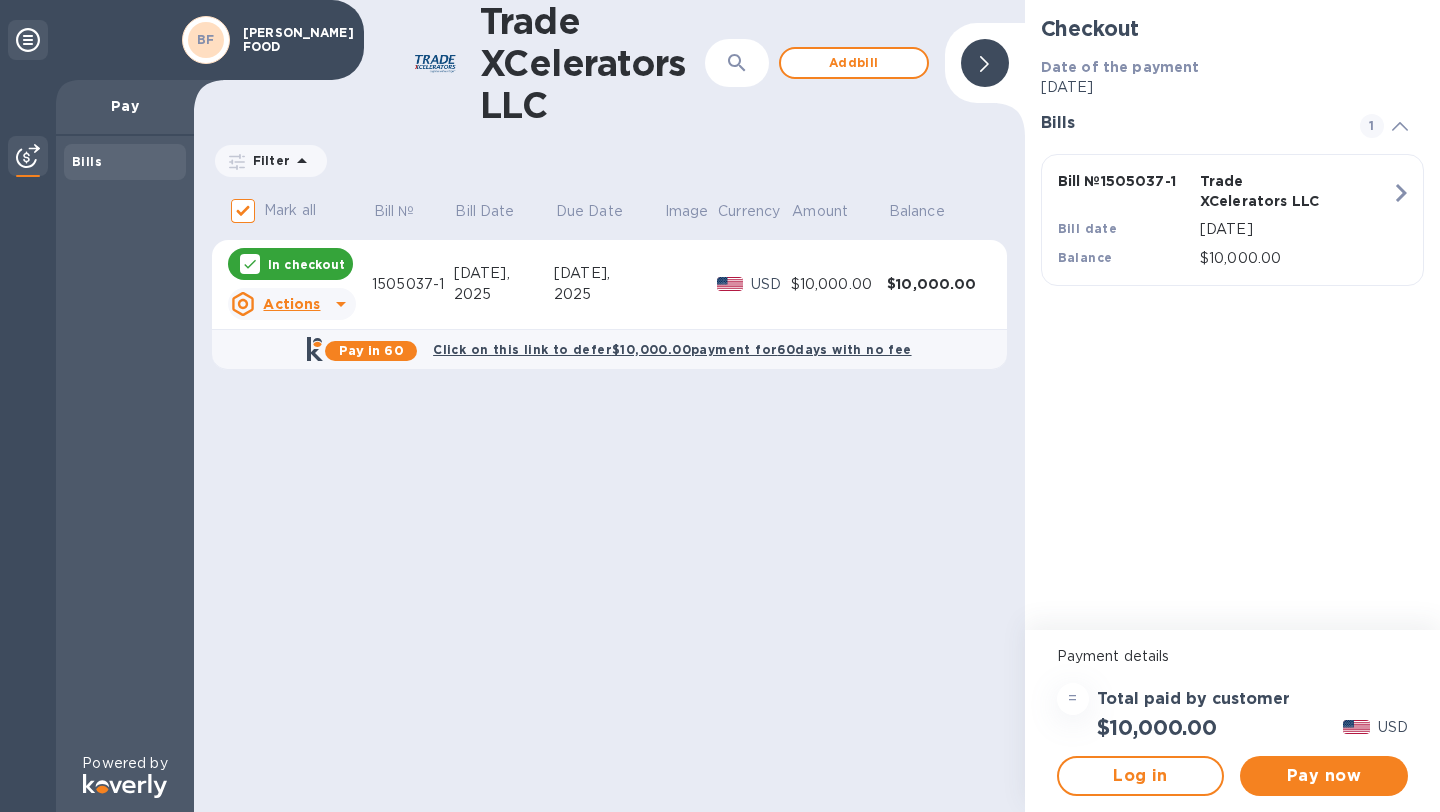 click on "Click on this link to defer  $10,000.00  payment for  60  days with no fee" at bounding box center (672, 349) 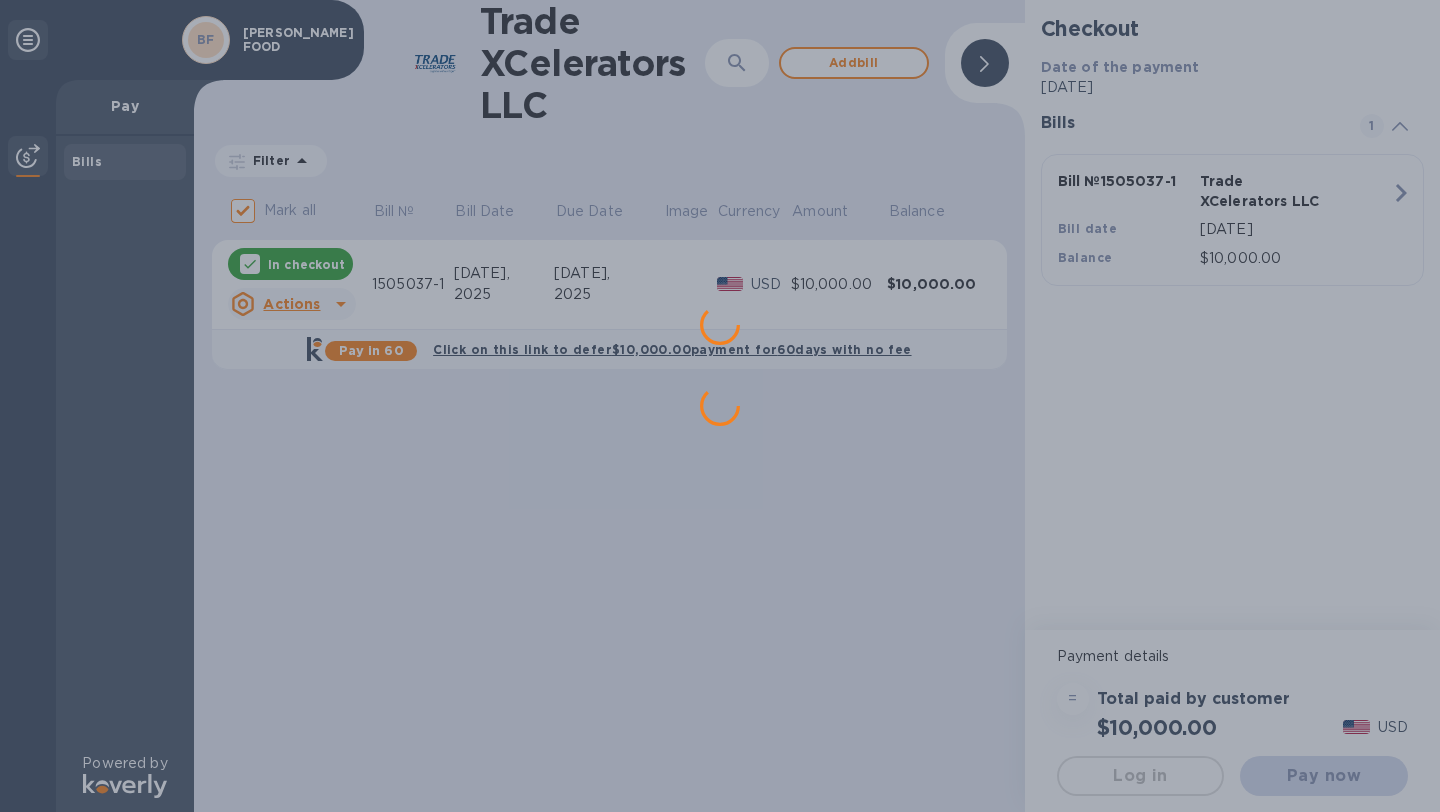 scroll, scrollTop: 0, scrollLeft: 0, axis: both 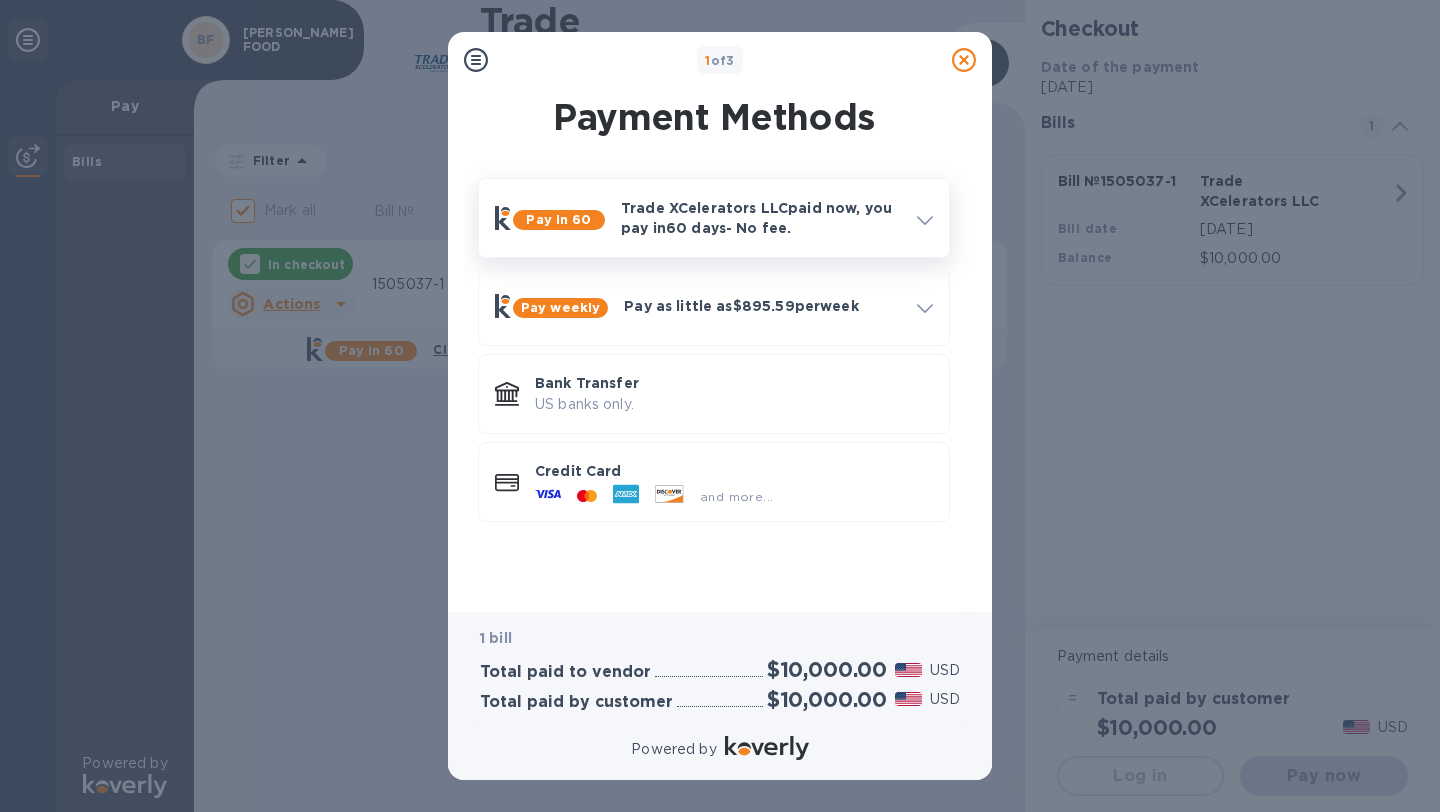 click on "Trade XCelerators LLC  paid now, you pay in  60 days  - No fee." at bounding box center [761, 218] 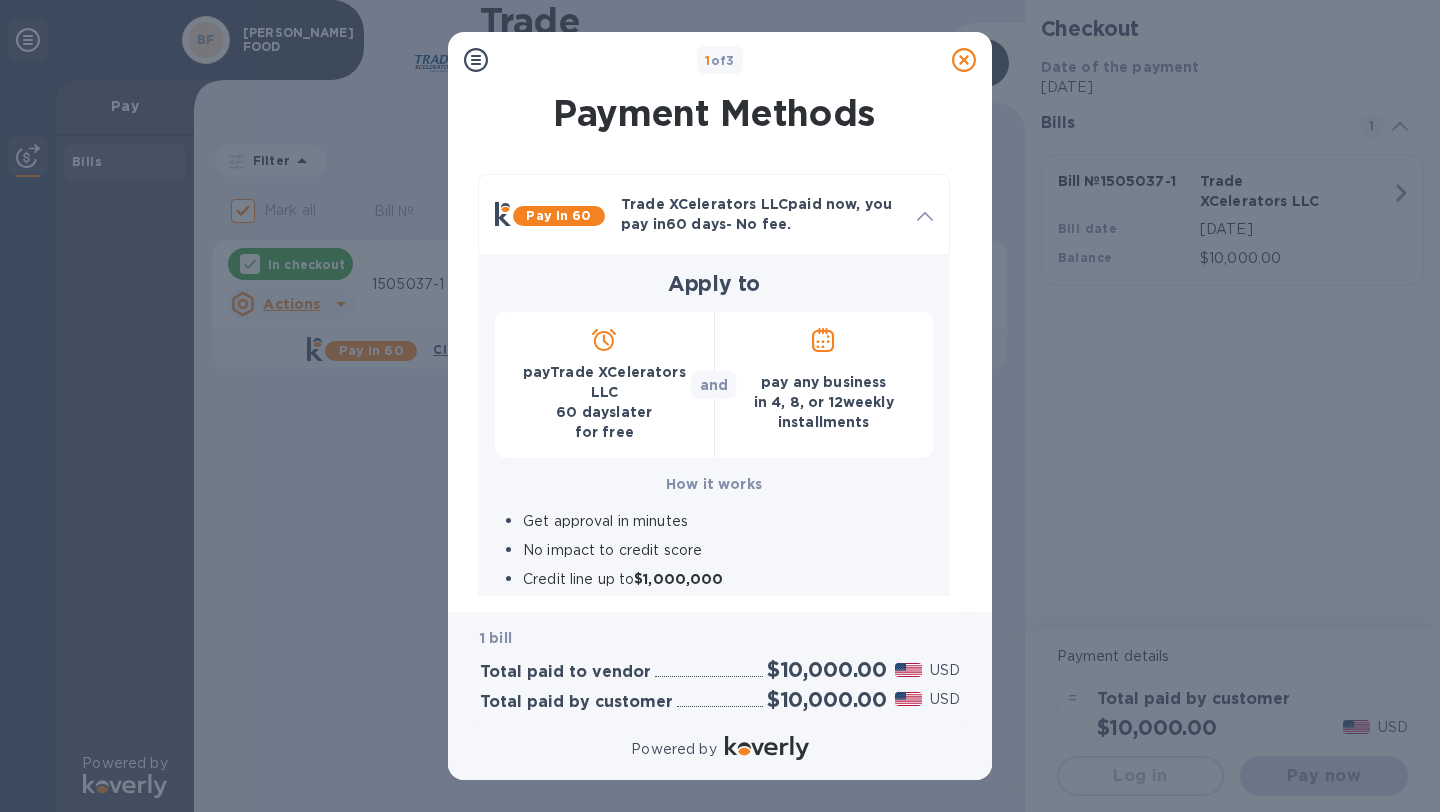 click on "pay  Trade XCelerators LLC   60 days  later  for free" at bounding box center [604, 402] 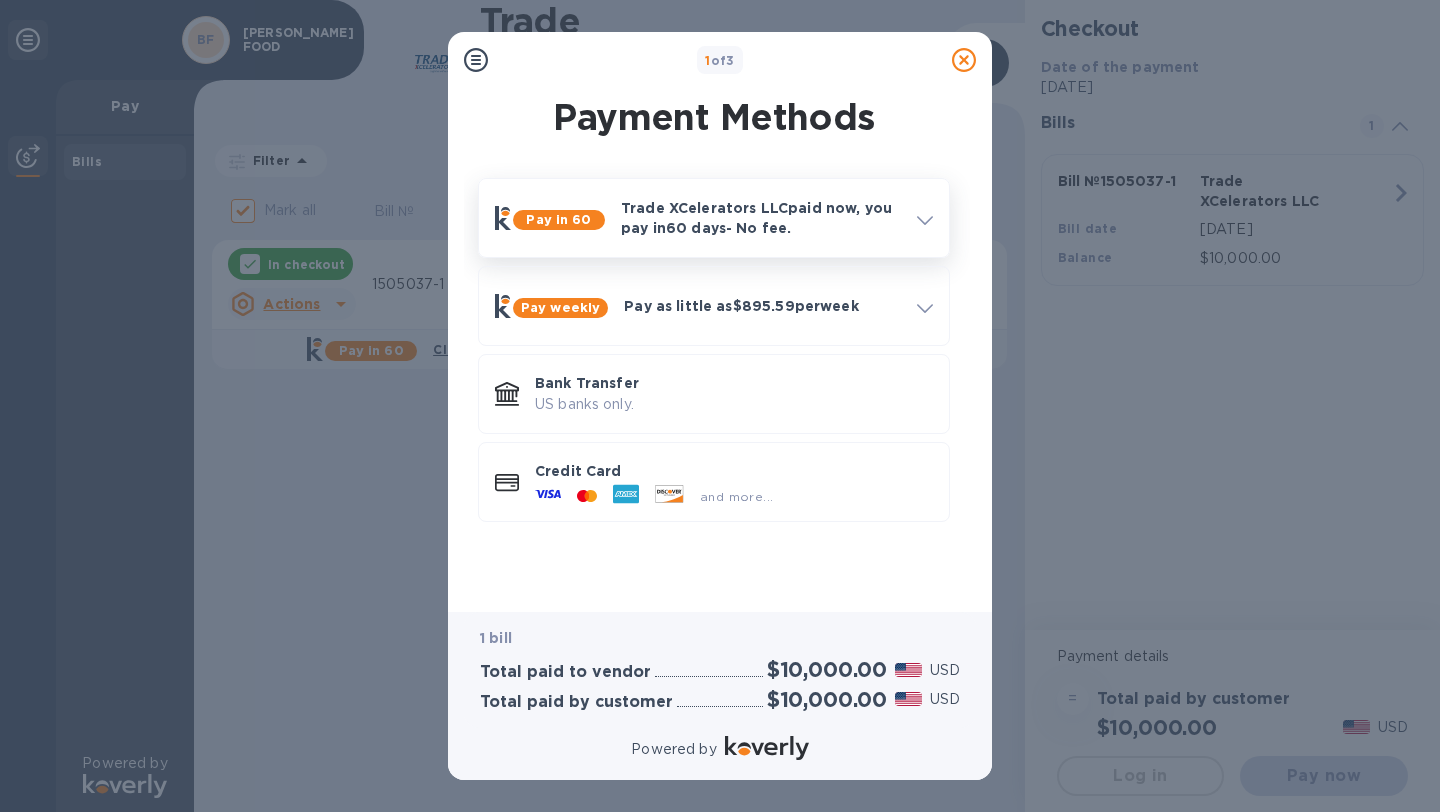 click on "Trade XCelerators LLC  paid now, you pay in  60 days  - No fee." at bounding box center [761, 218] 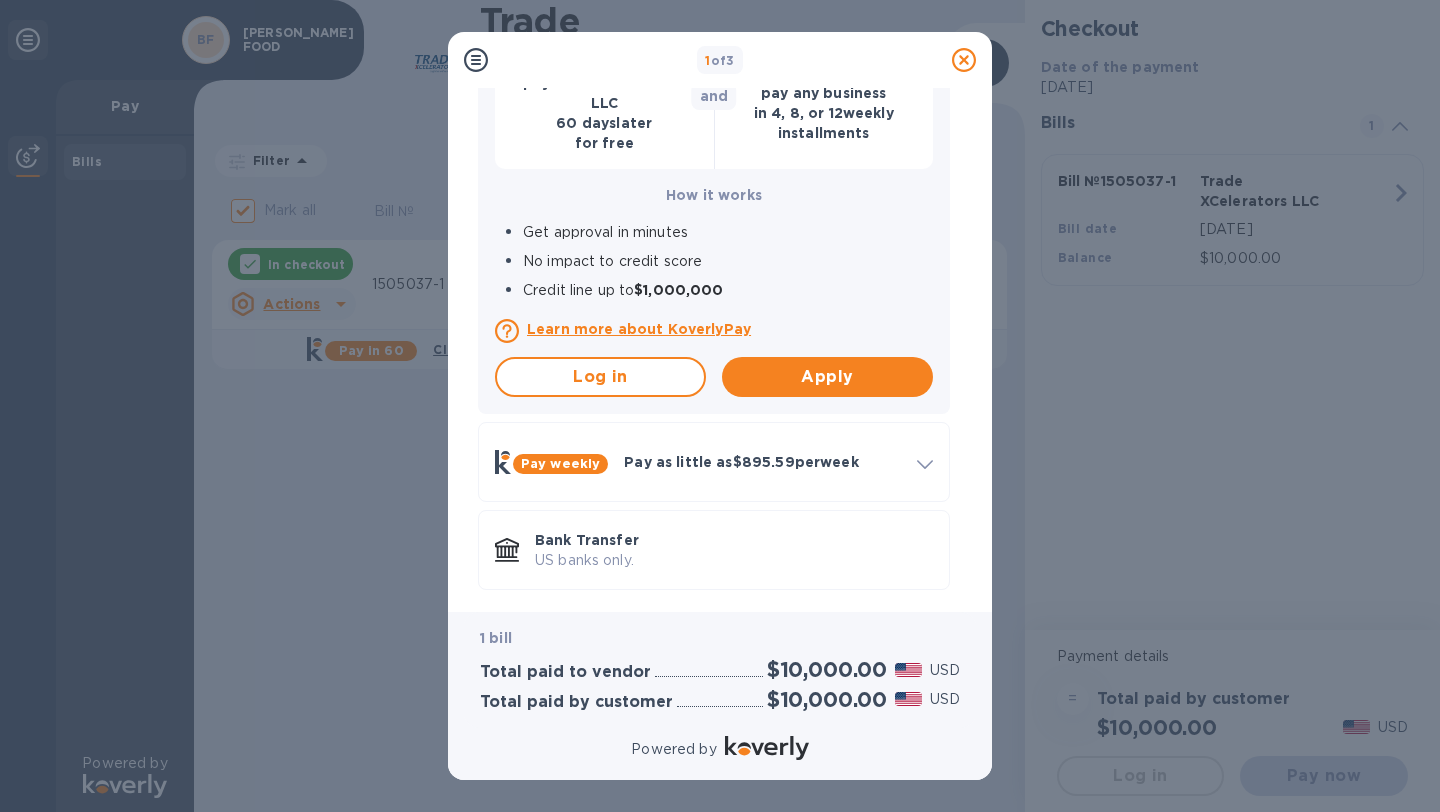 scroll, scrollTop: 287, scrollLeft: 0, axis: vertical 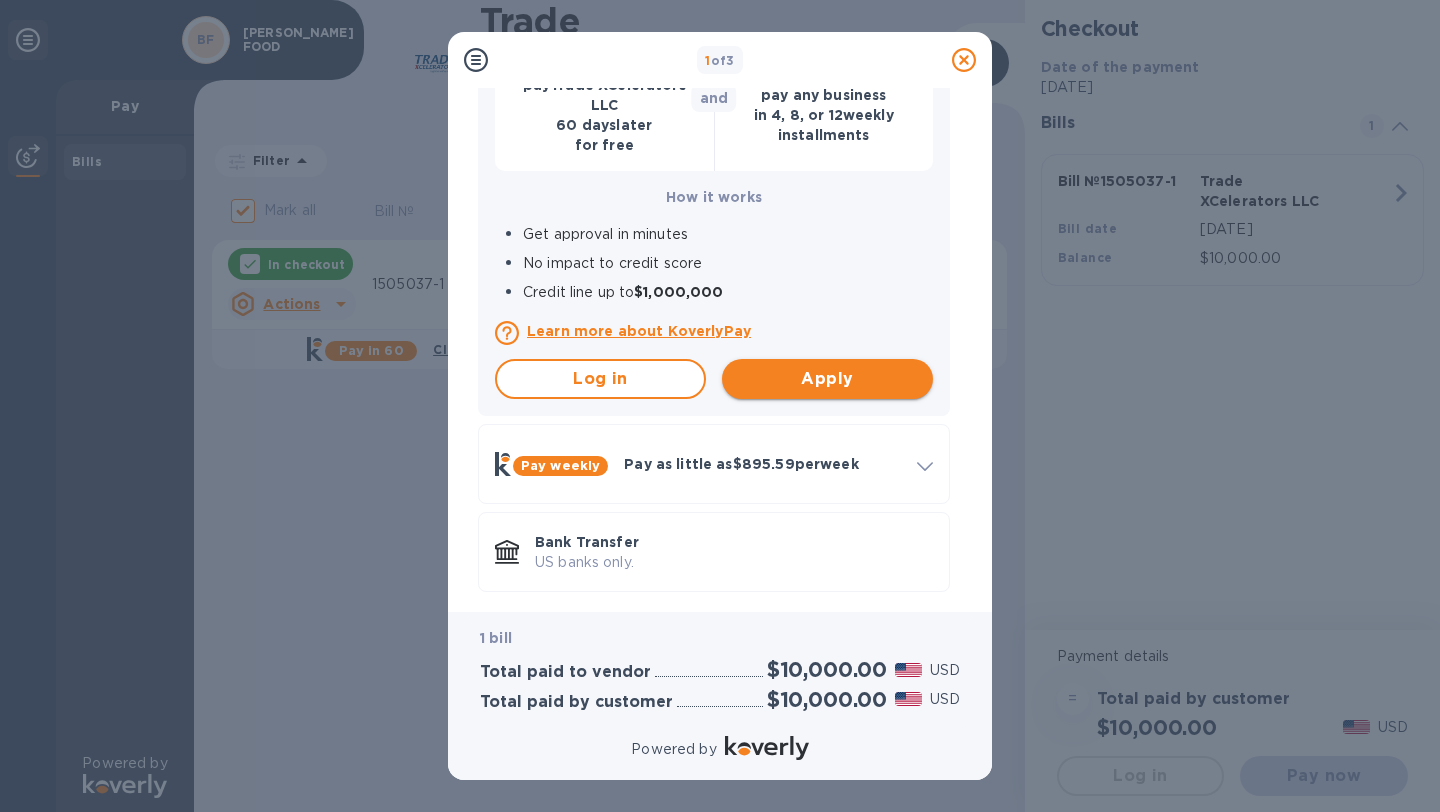 click on "Apply" at bounding box center (827, 379) 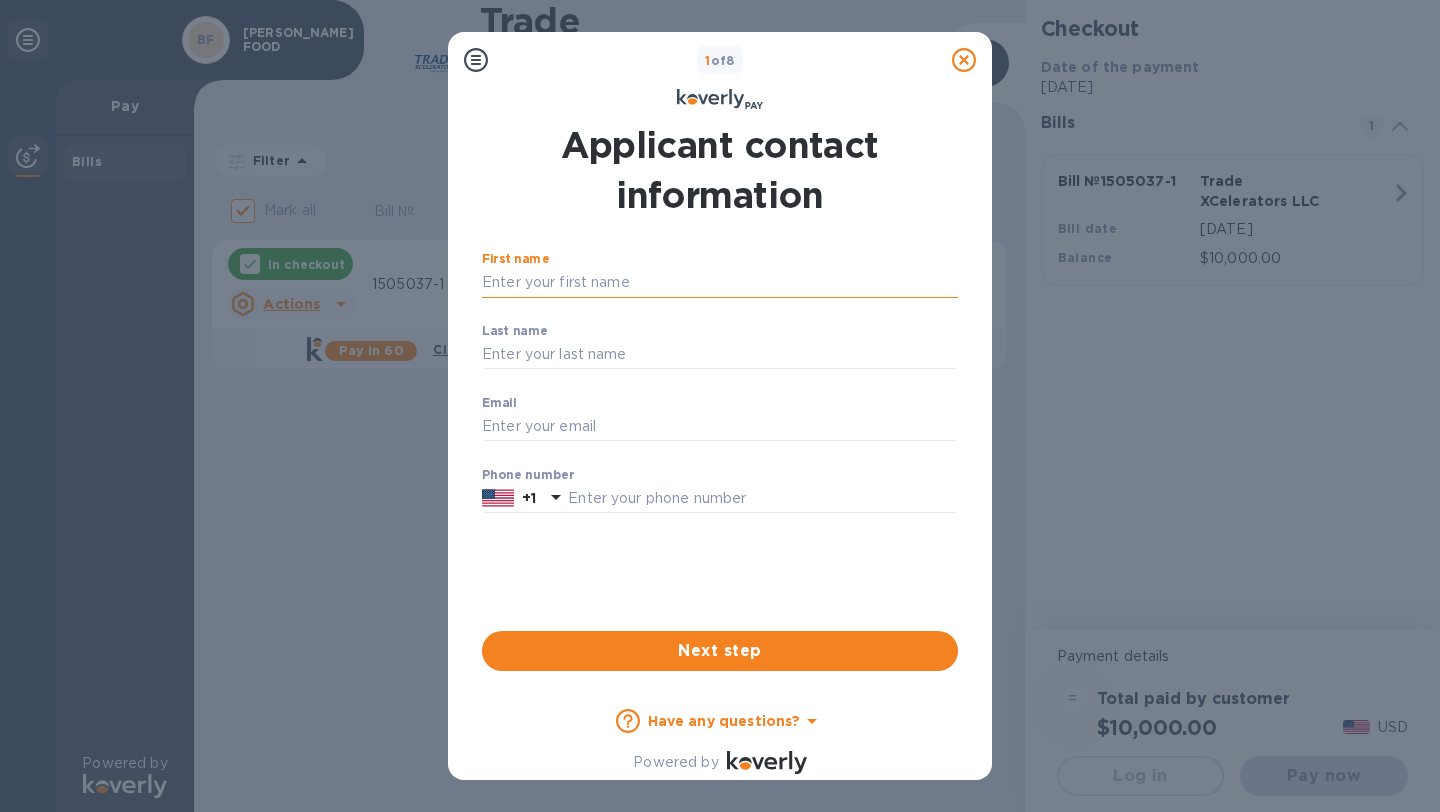 click on "First name" at bounding box center [720, 283] 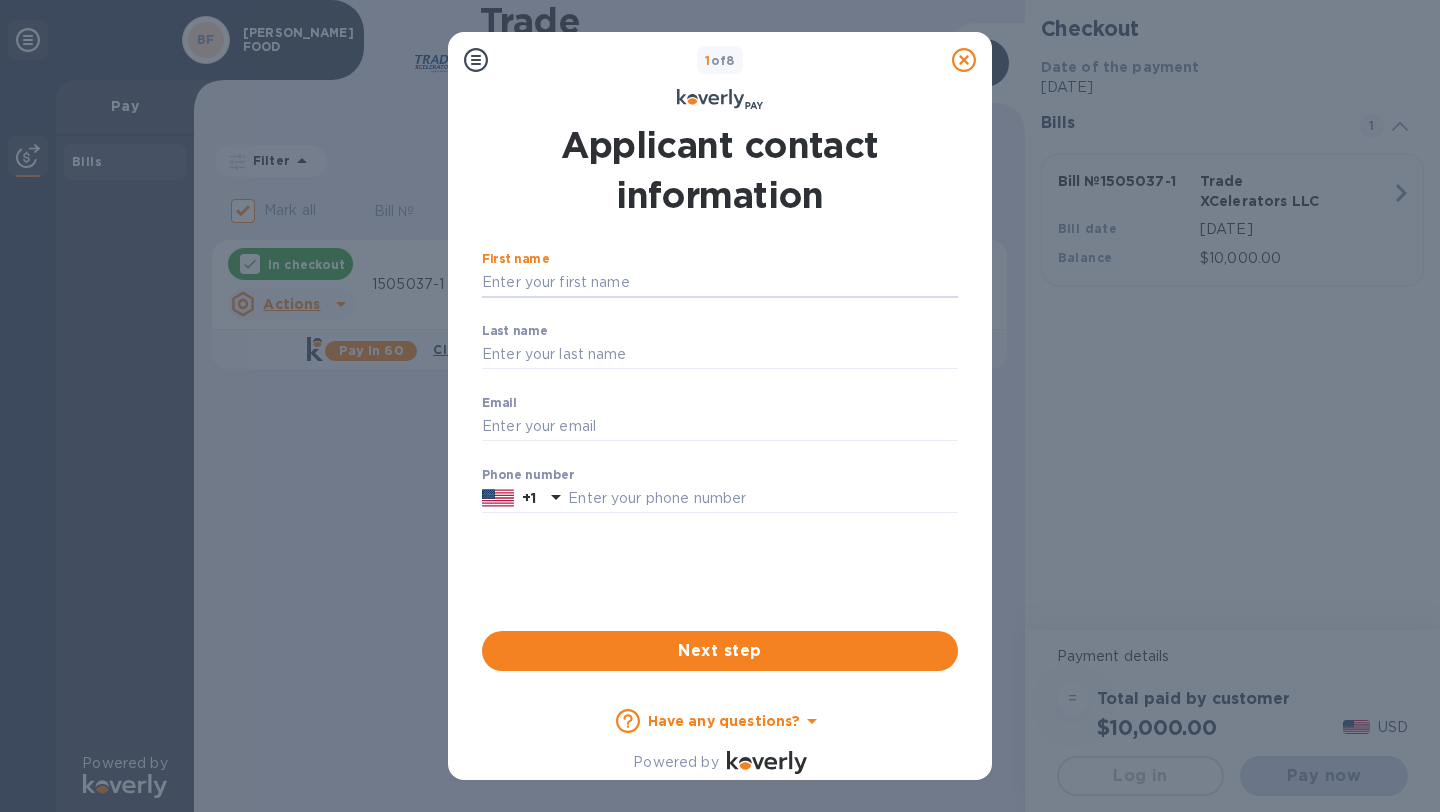 type on "RENALD" 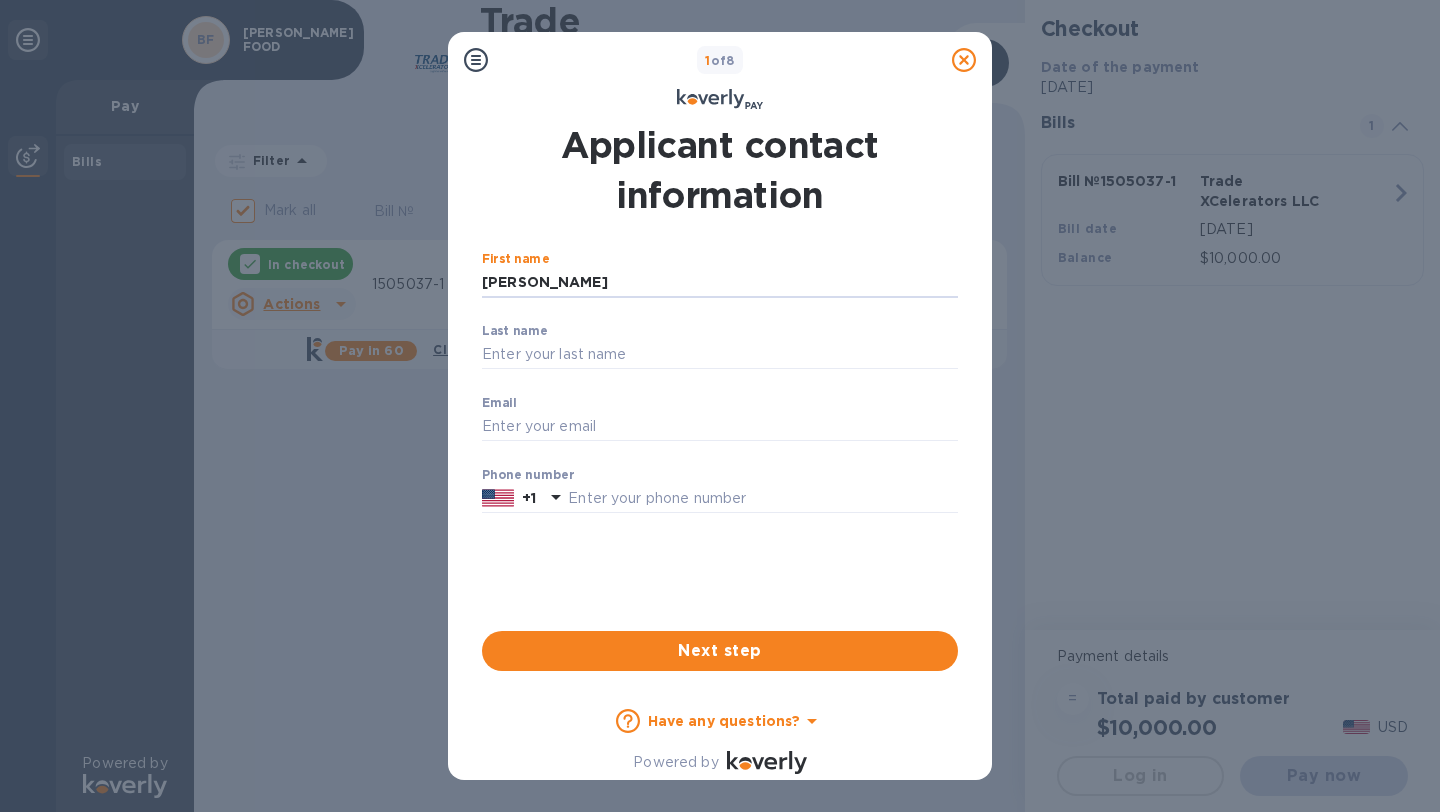 type on "DUBARRY" 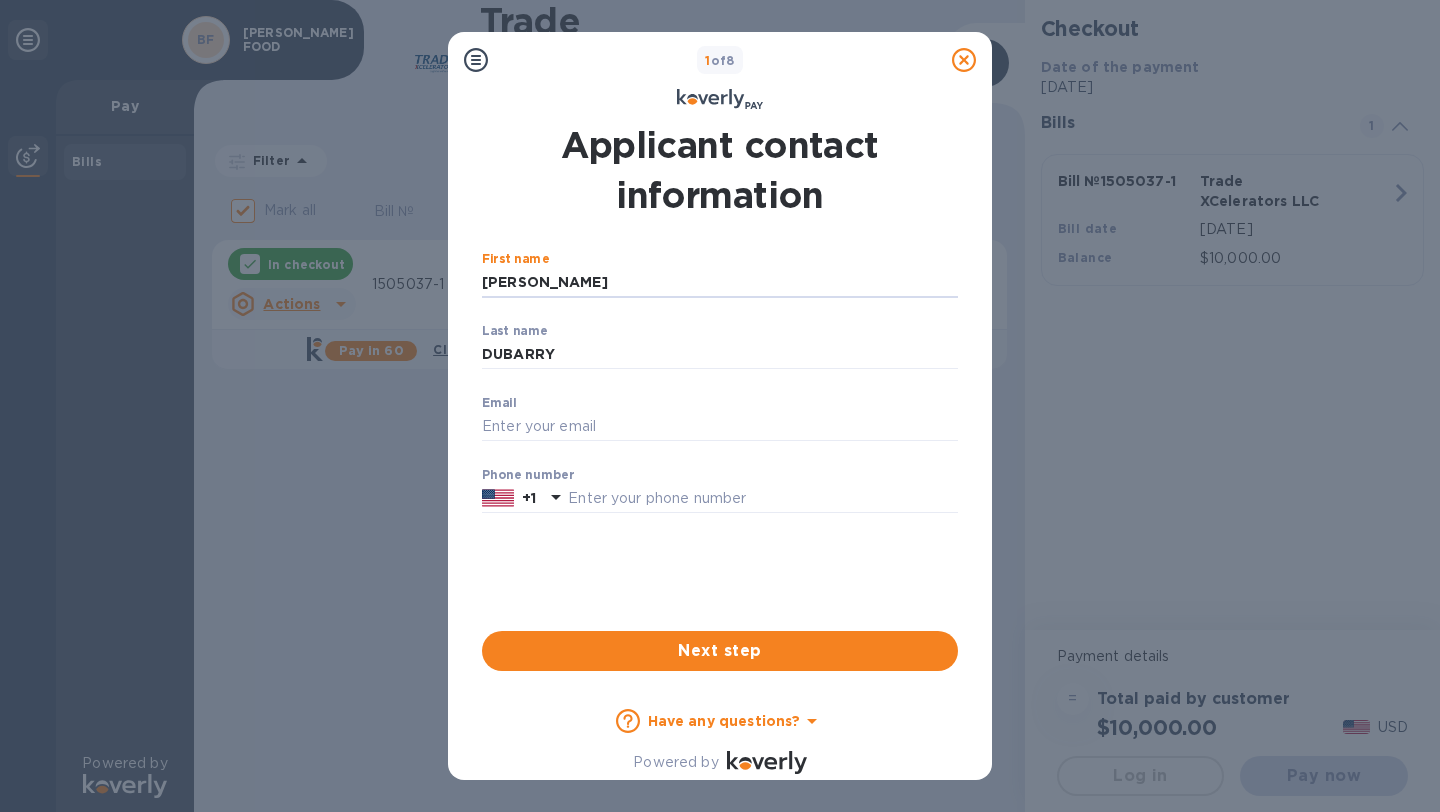 type on "info@lityschips.com" 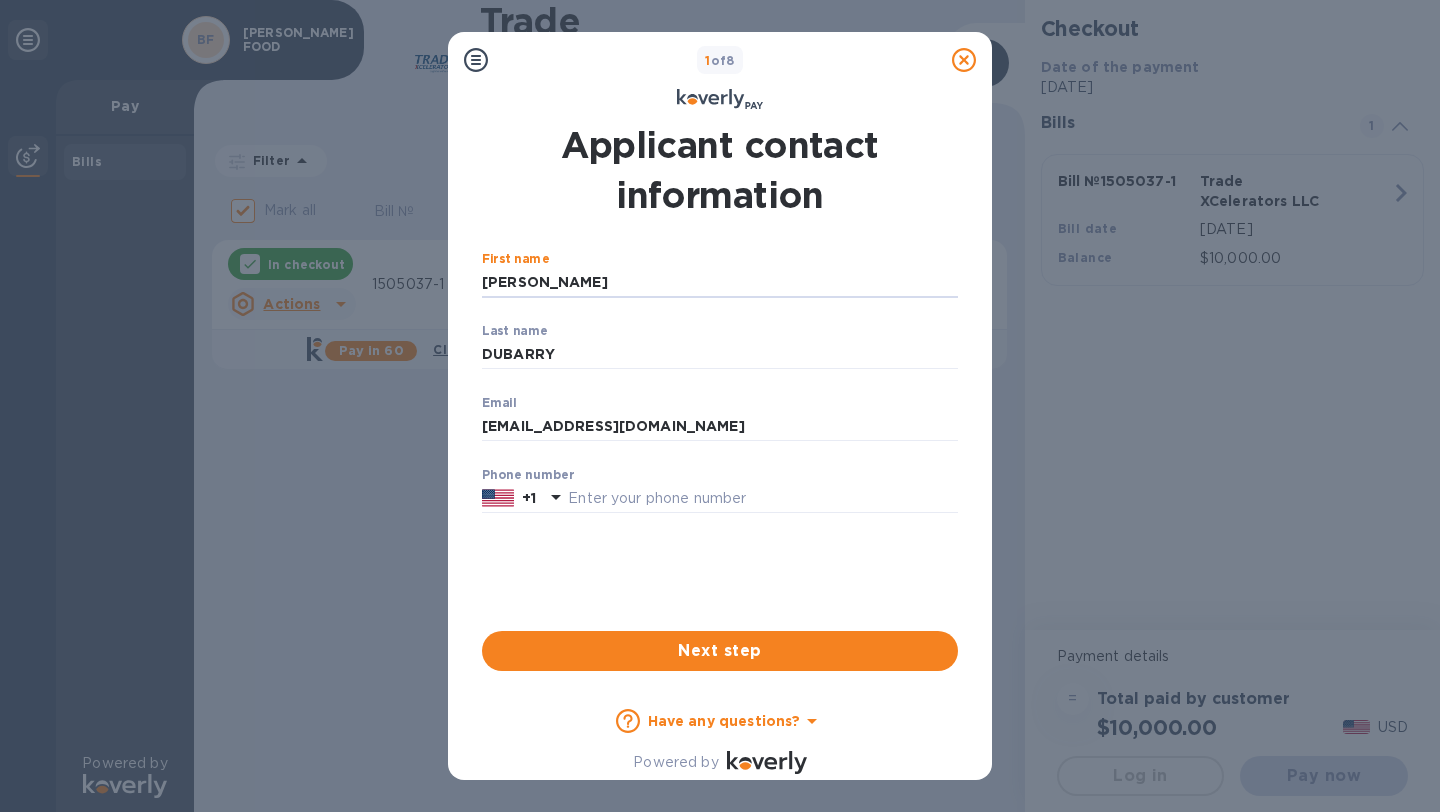 type on "7863837010" 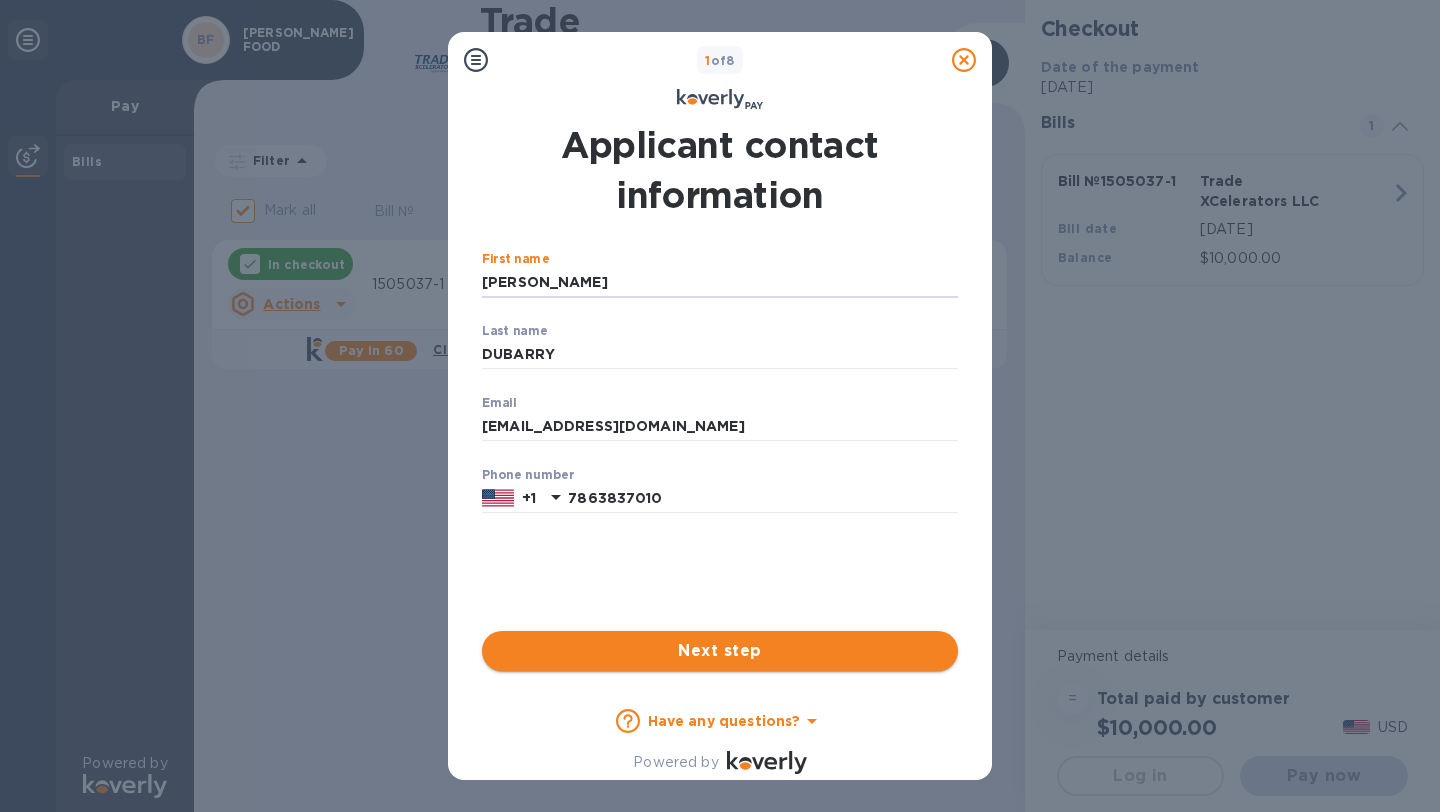 click on "Next step" at bounding box center (720, 651) 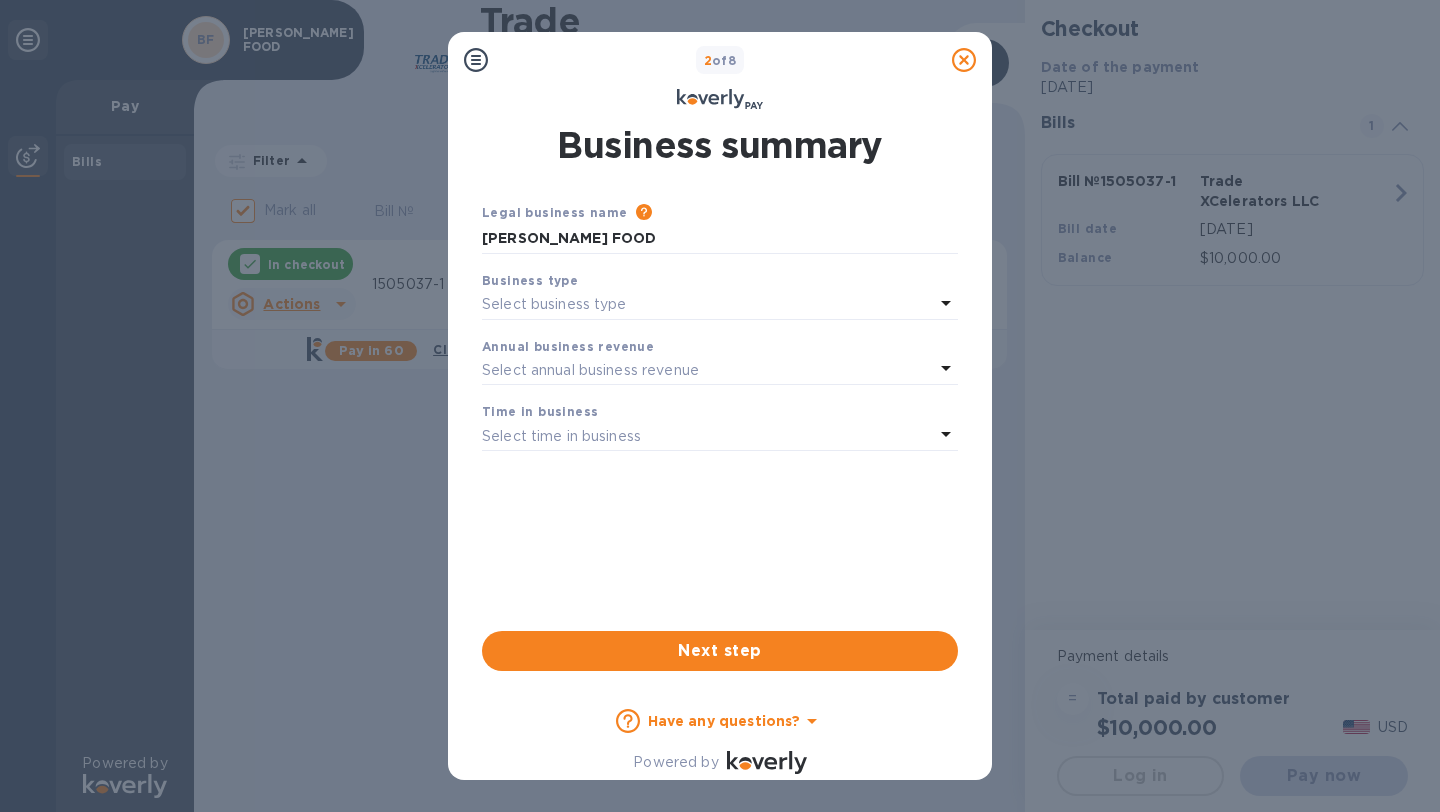 click on "Select business type" at bounding box center (554, 304) 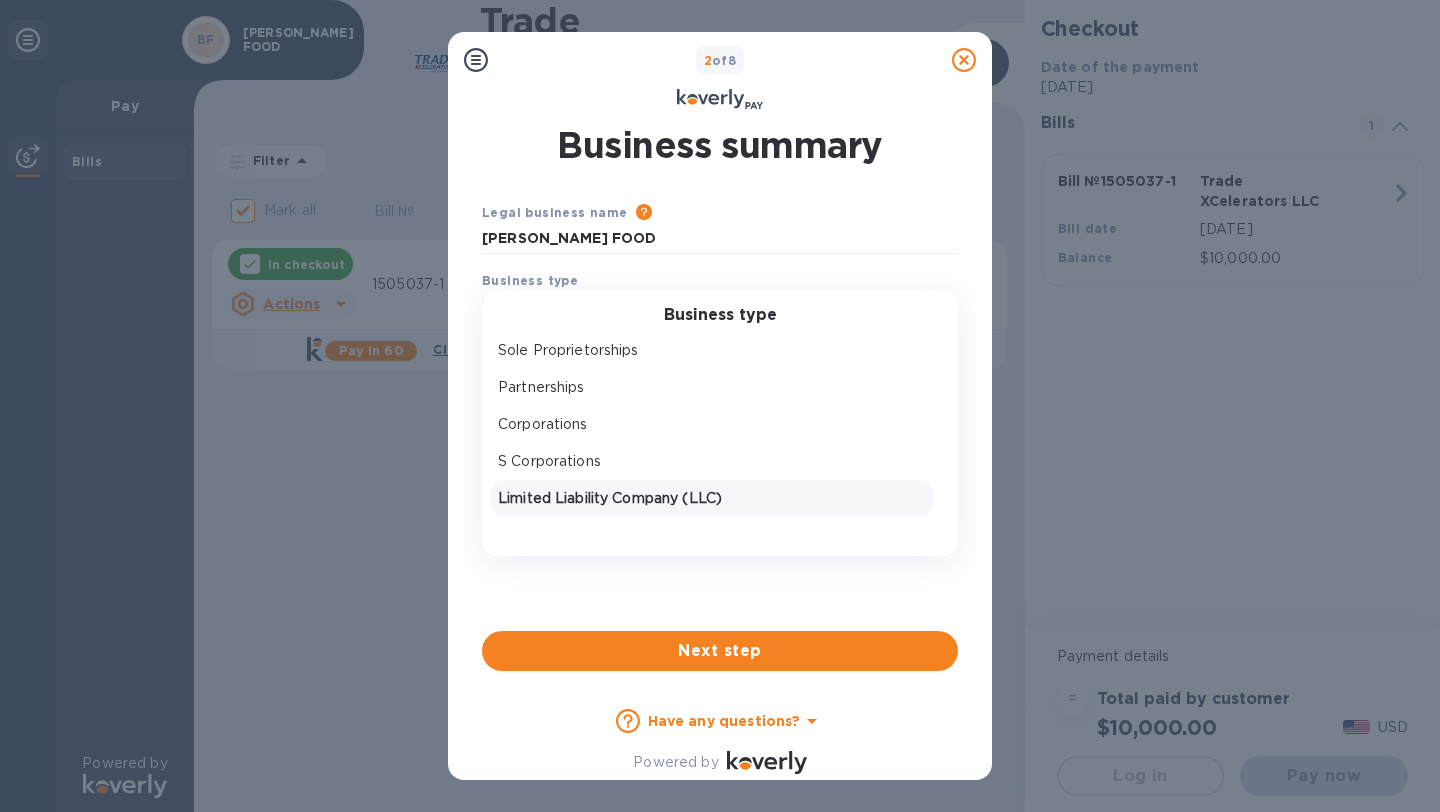 click on "Limited Liability Company (LLC)" at bounding box center (712, 498) 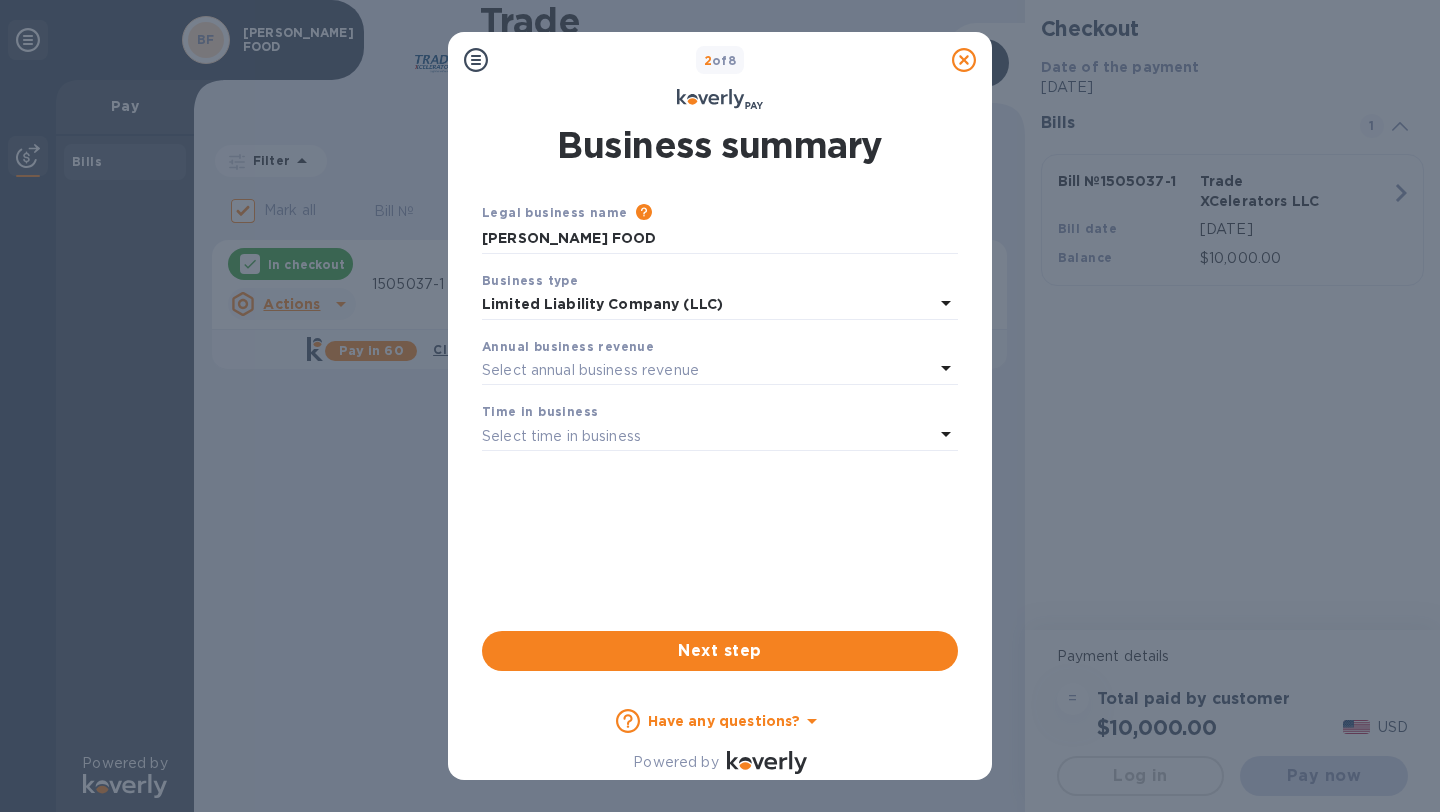 click on "Select annual business revenue" at bounding box center (708, 370) 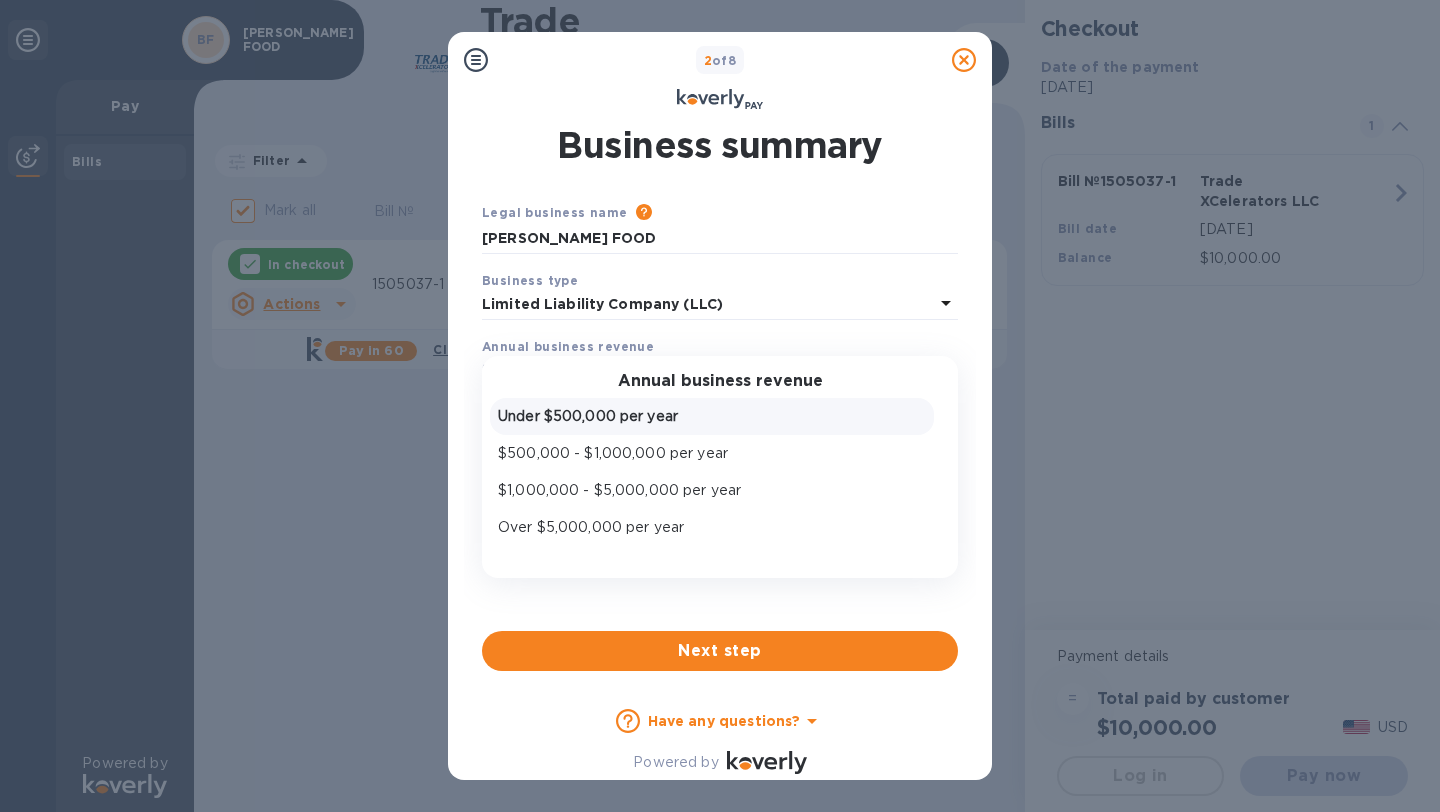 click on "Under $500,000 per year" at bounding box center (712, 416) 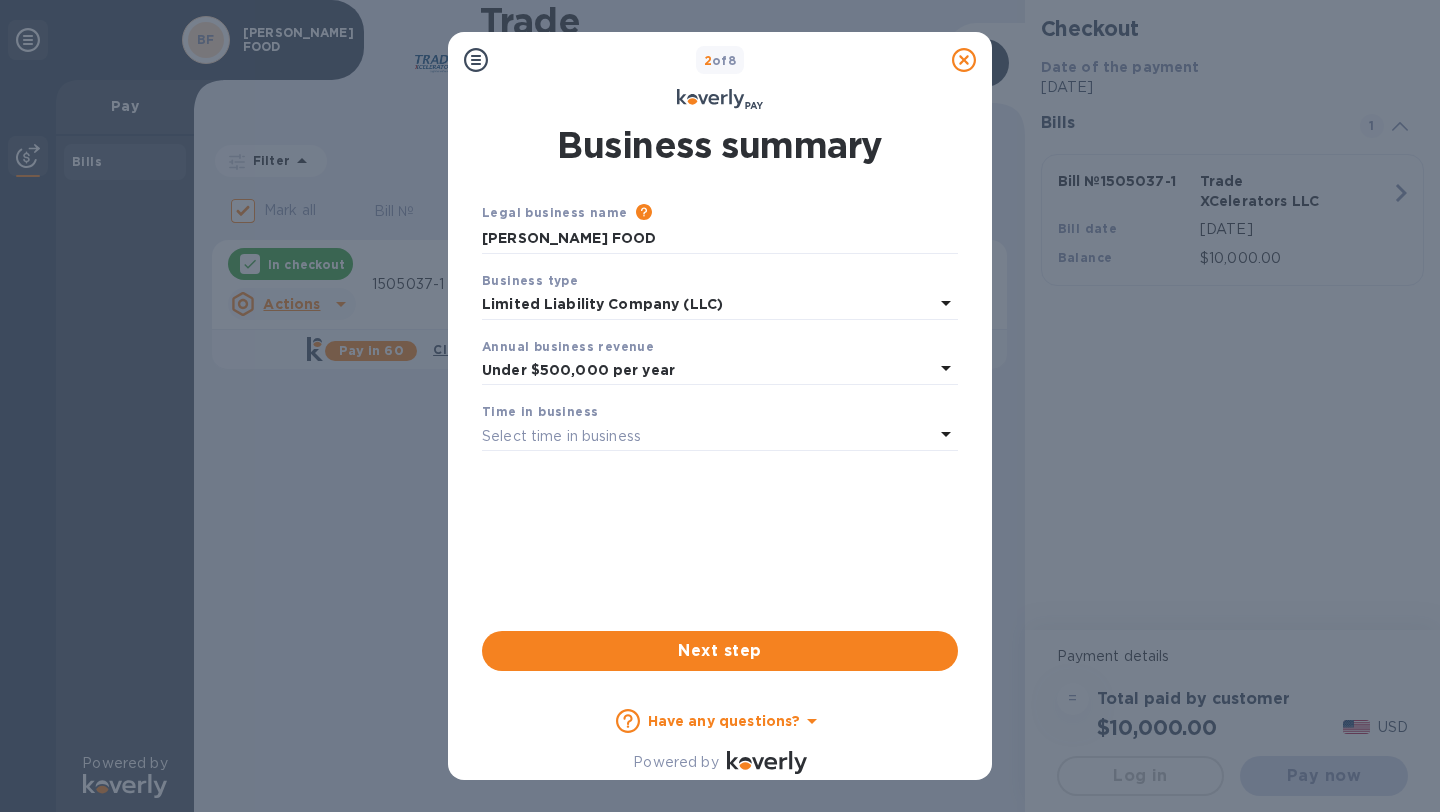 click on "Select time in business" at bounding box center (708, 436) 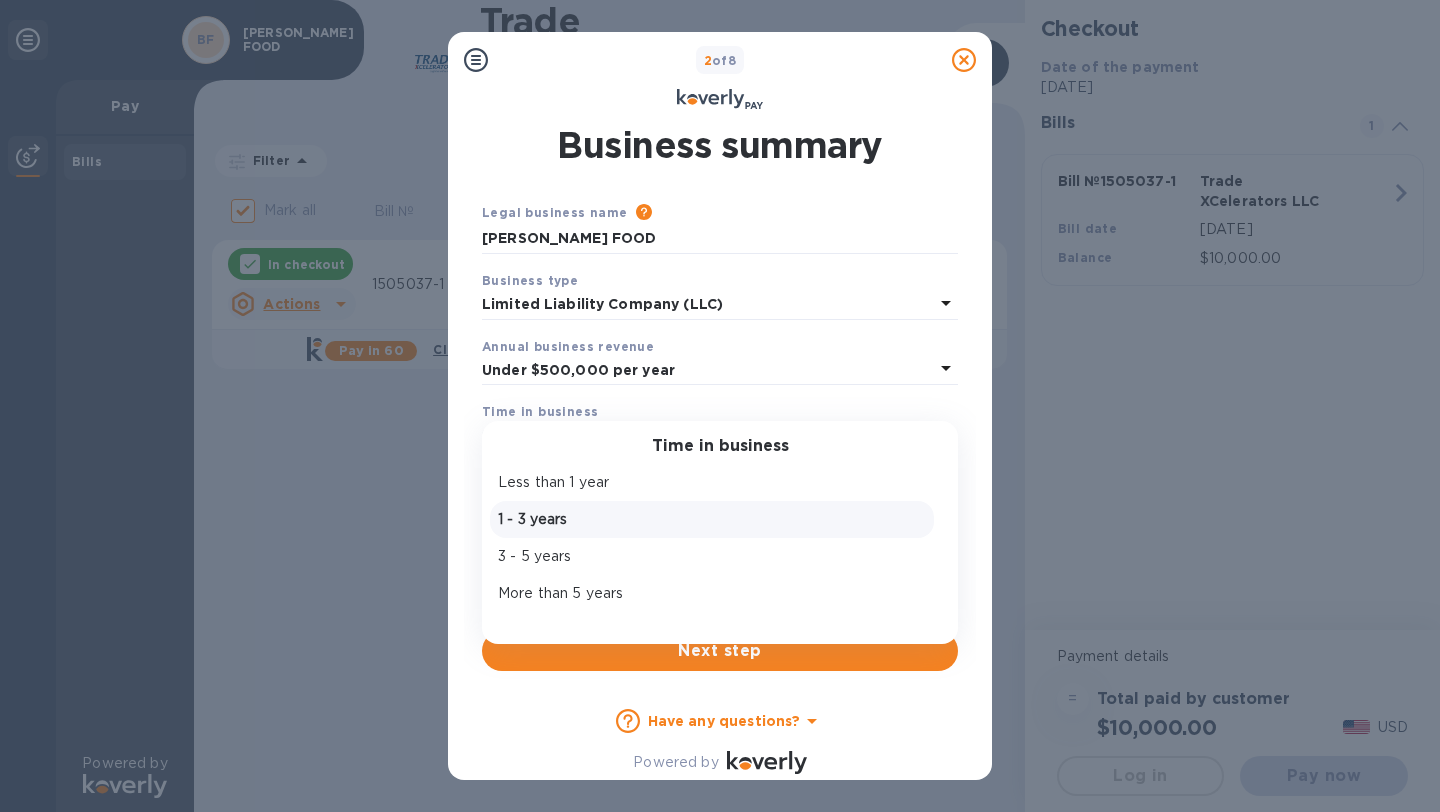 click on "1 - 3 years" at bounding box center (712, 519) 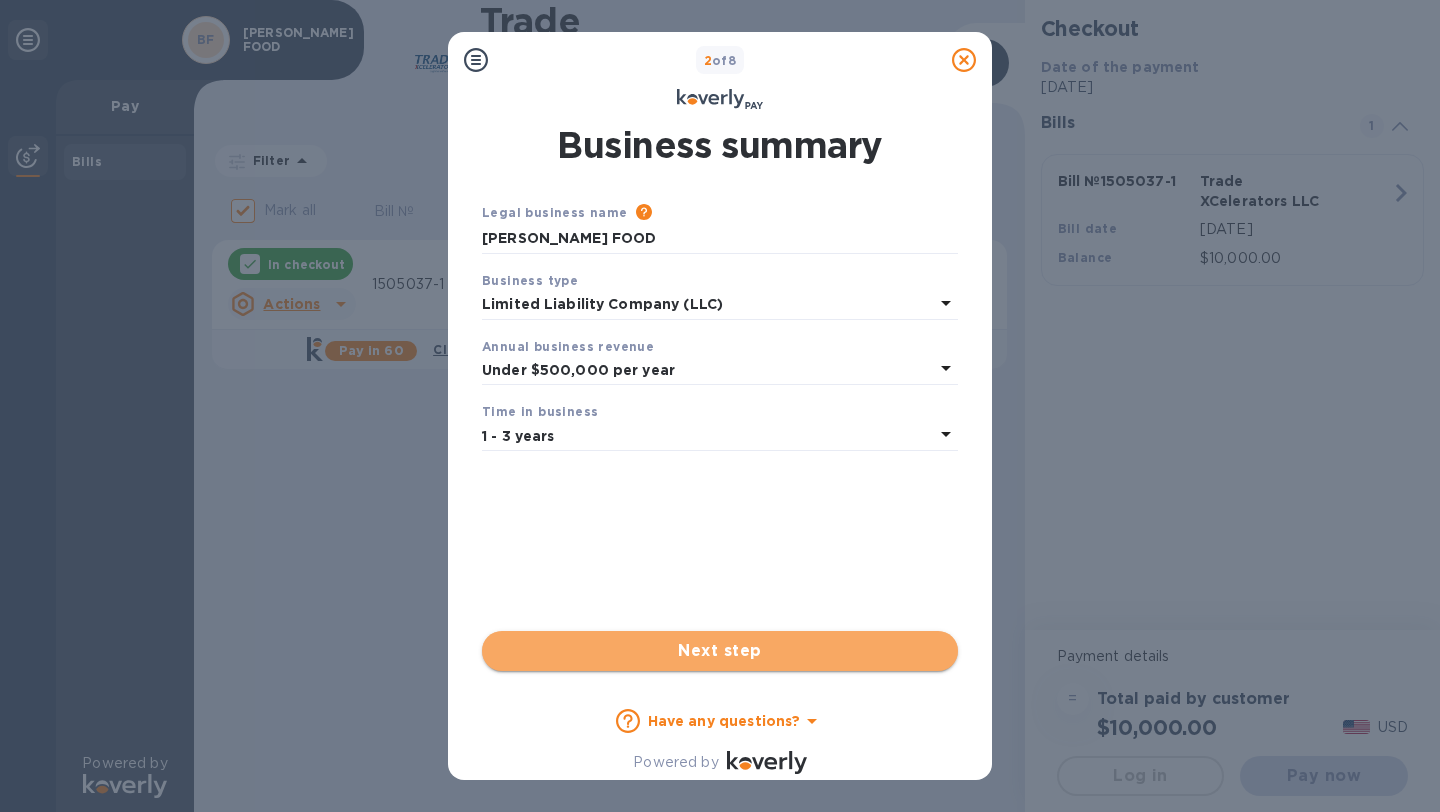 click on "Next step" at bounding box center [720, 651] 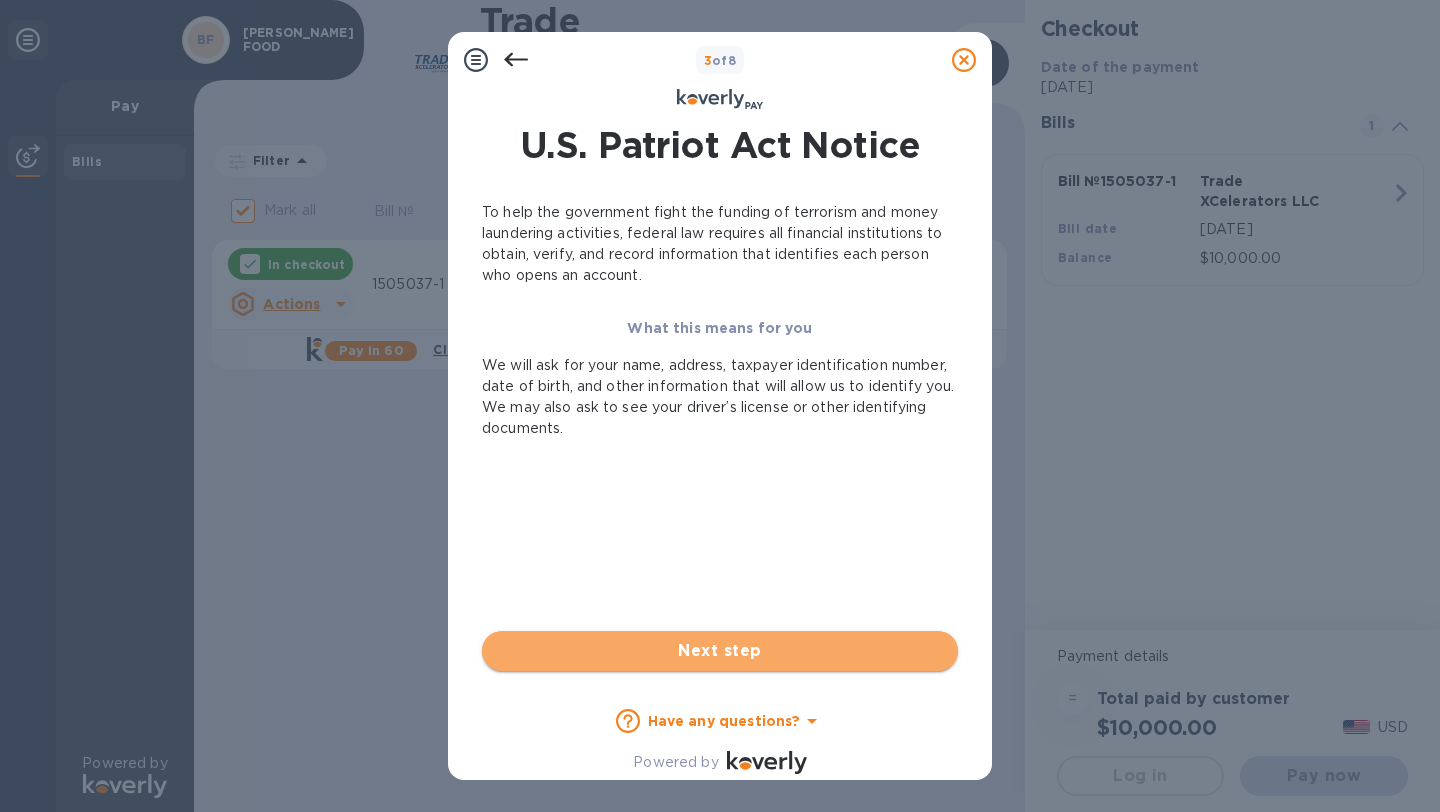 click on "Next step" at bounding box center [720, 651] 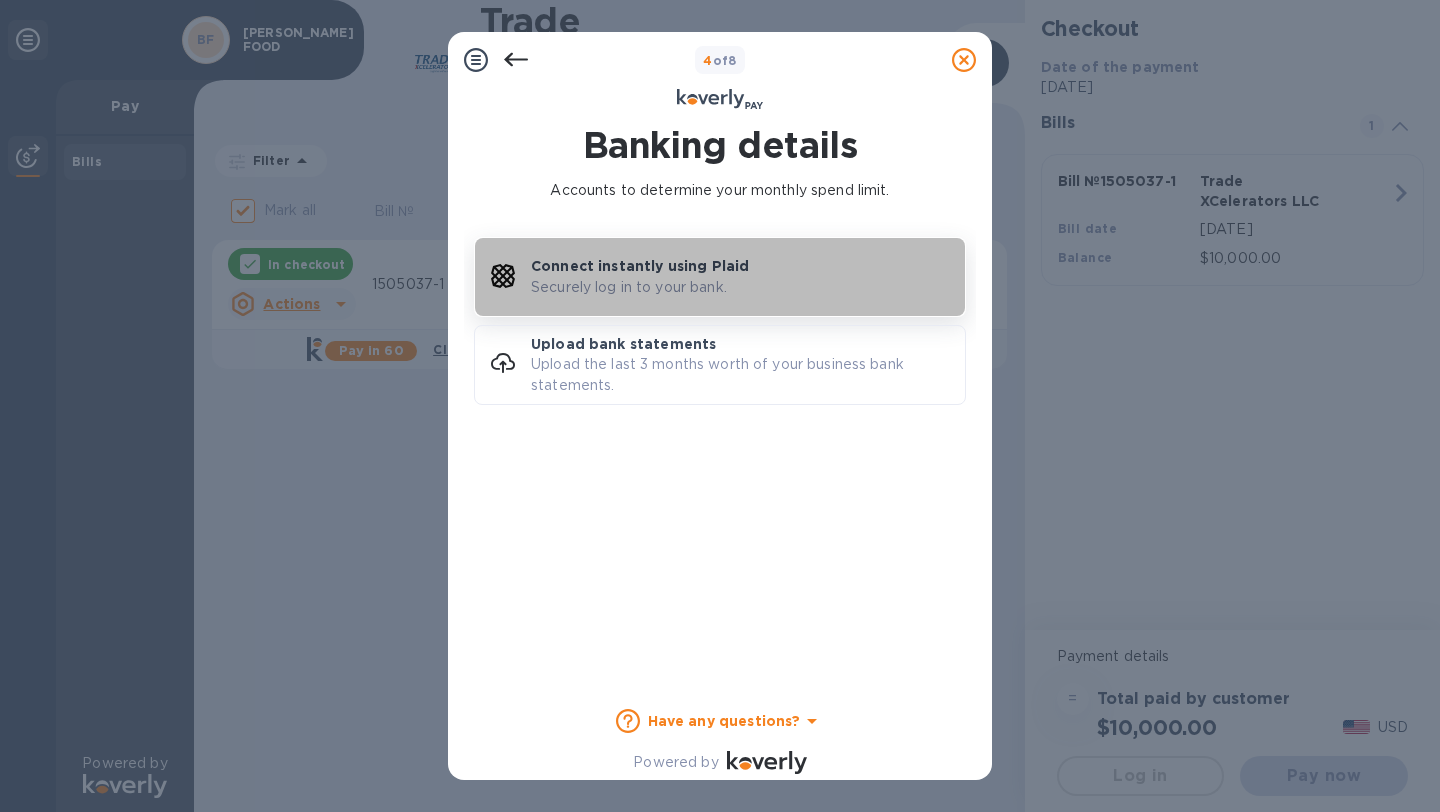 click on "Securely log in to your bank." at bounding box center (629, 287) 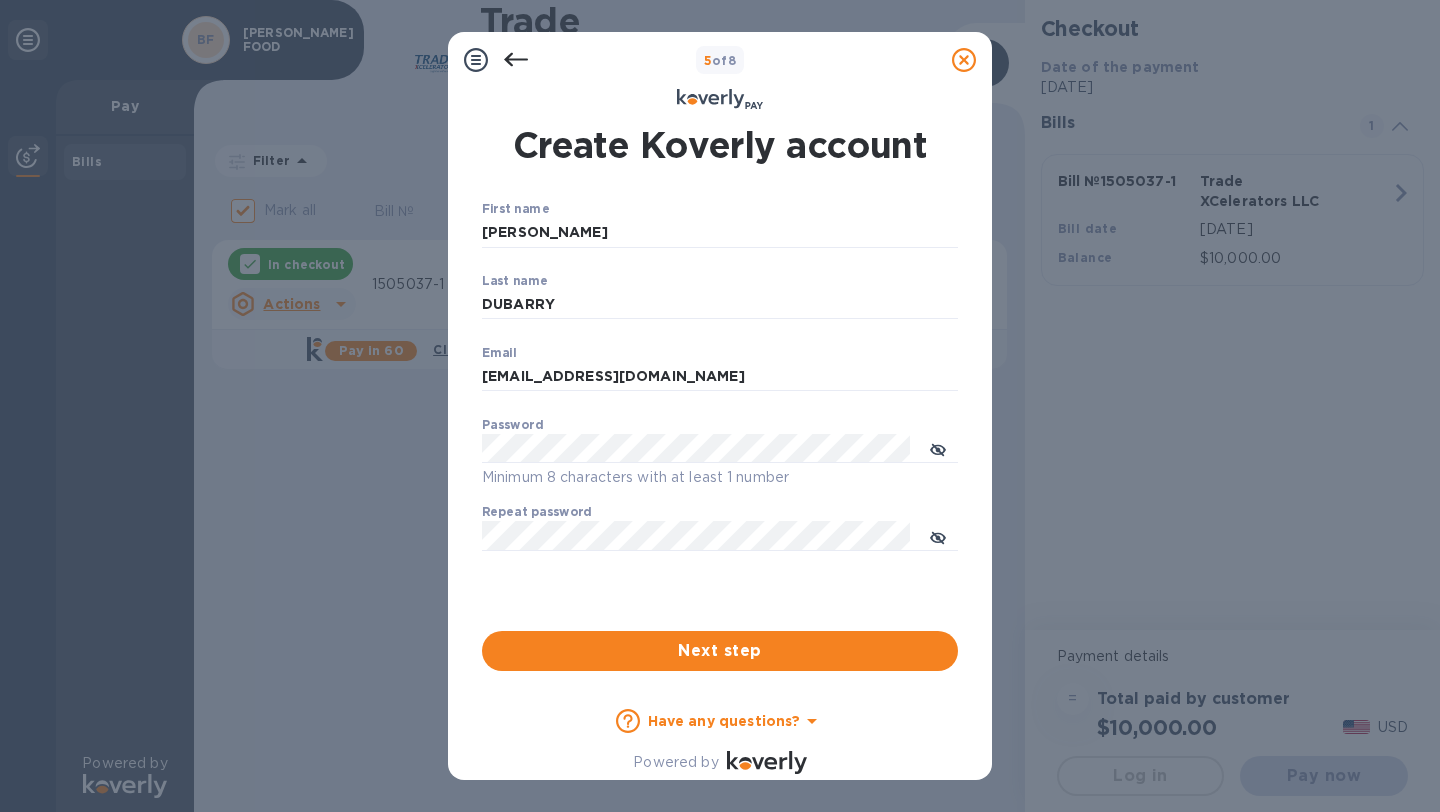 click on "​" at bounding box center (720, 565) 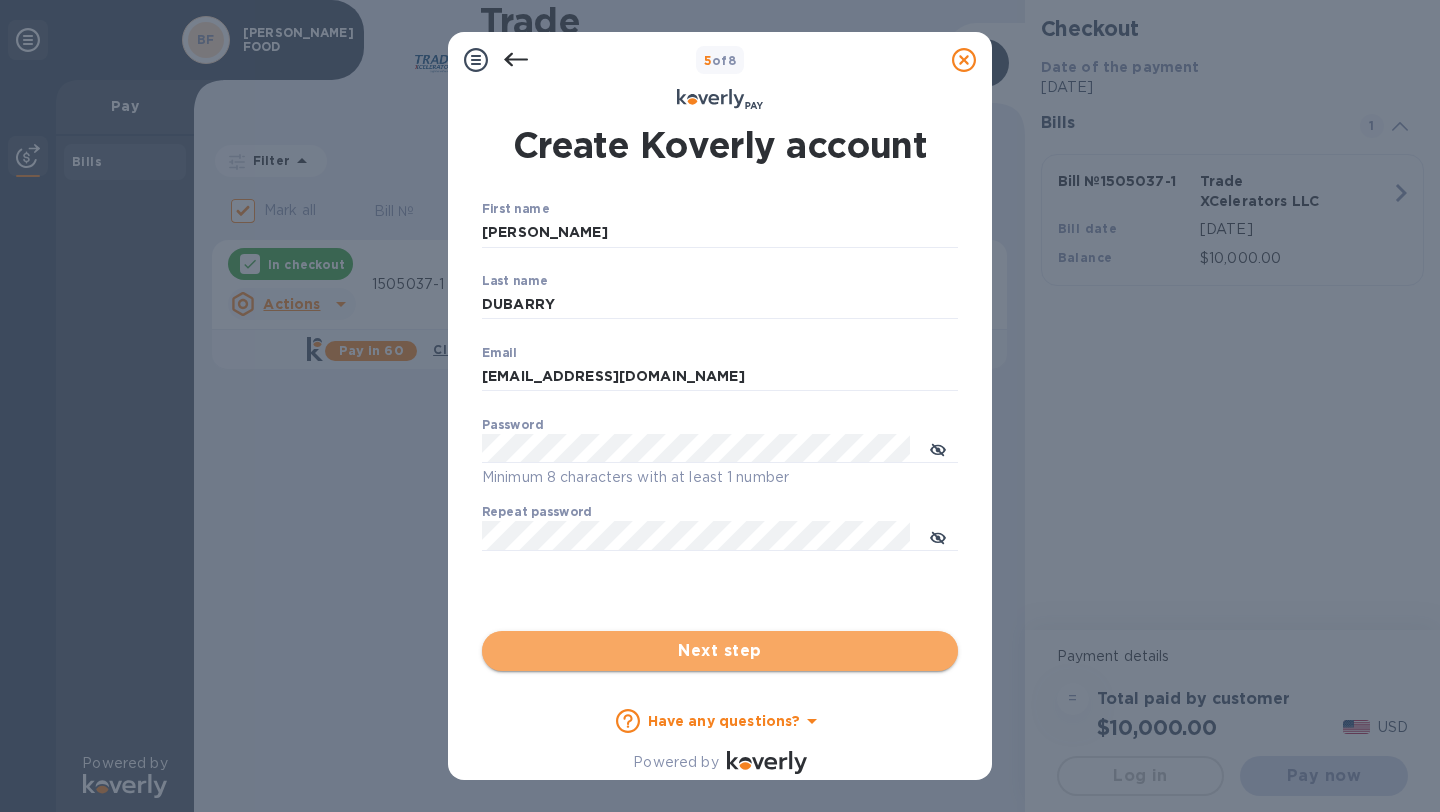 click on "Next step" at bounding box center [720, 651] 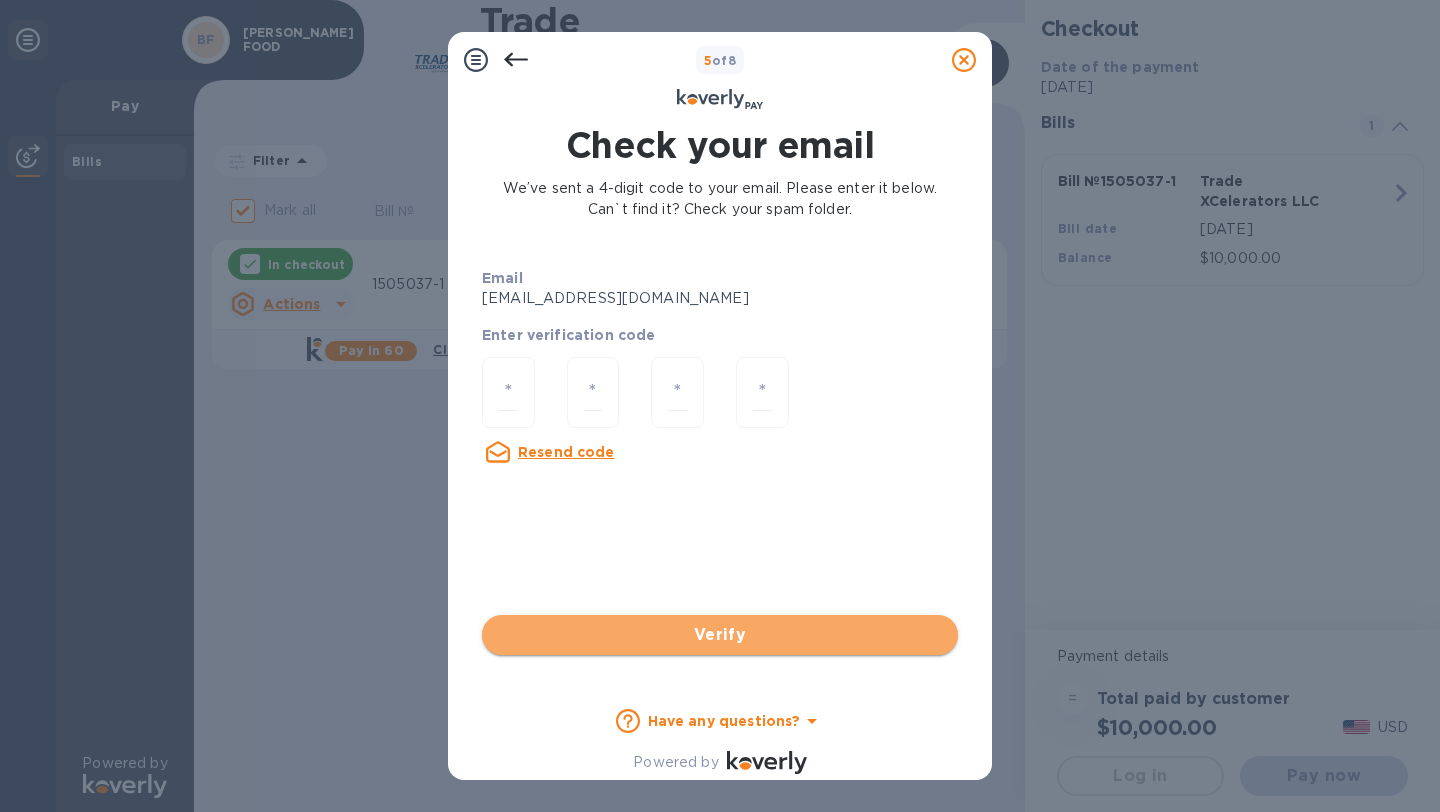 click on "Verify" at bounding box center (720, 635) 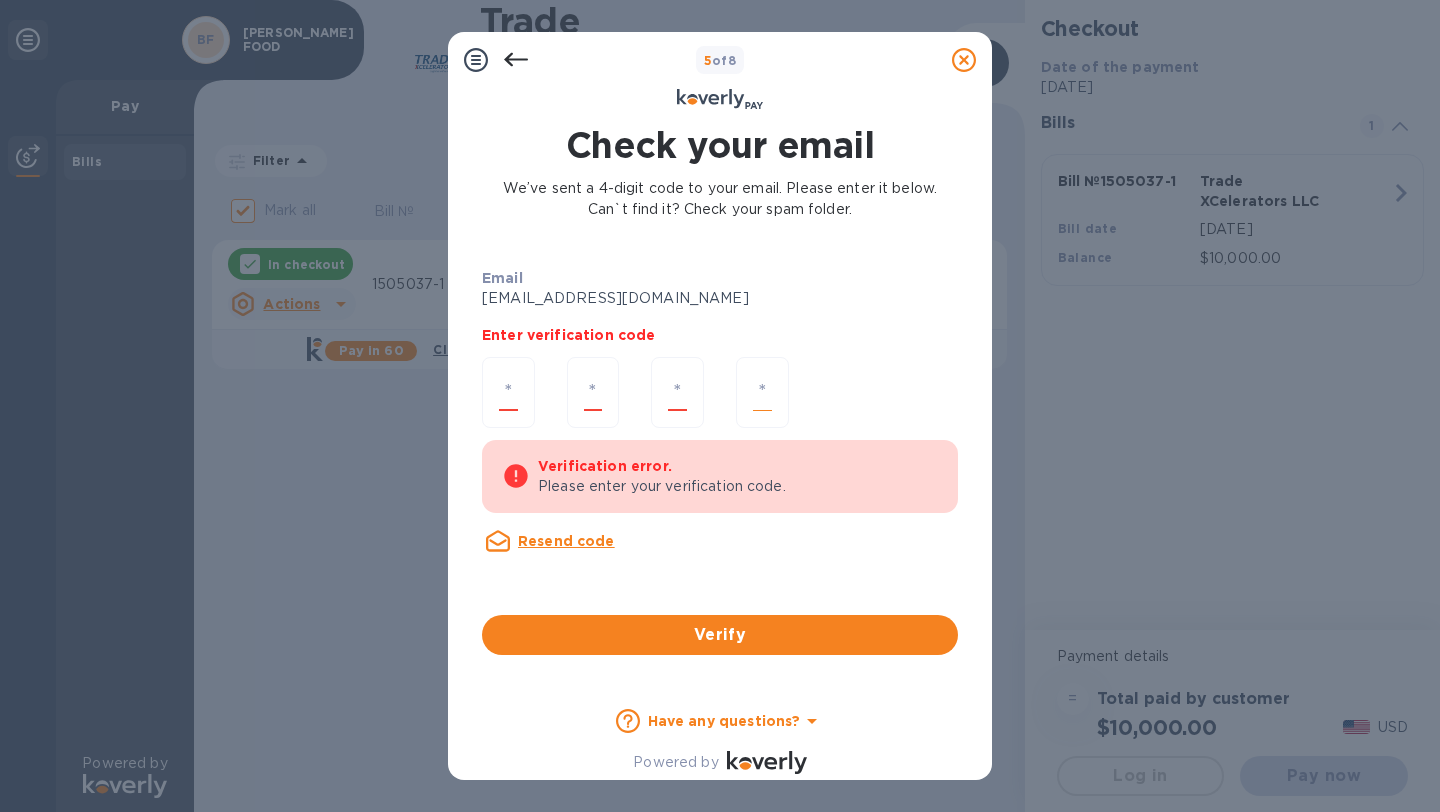 click at bounding box center (762, 392) 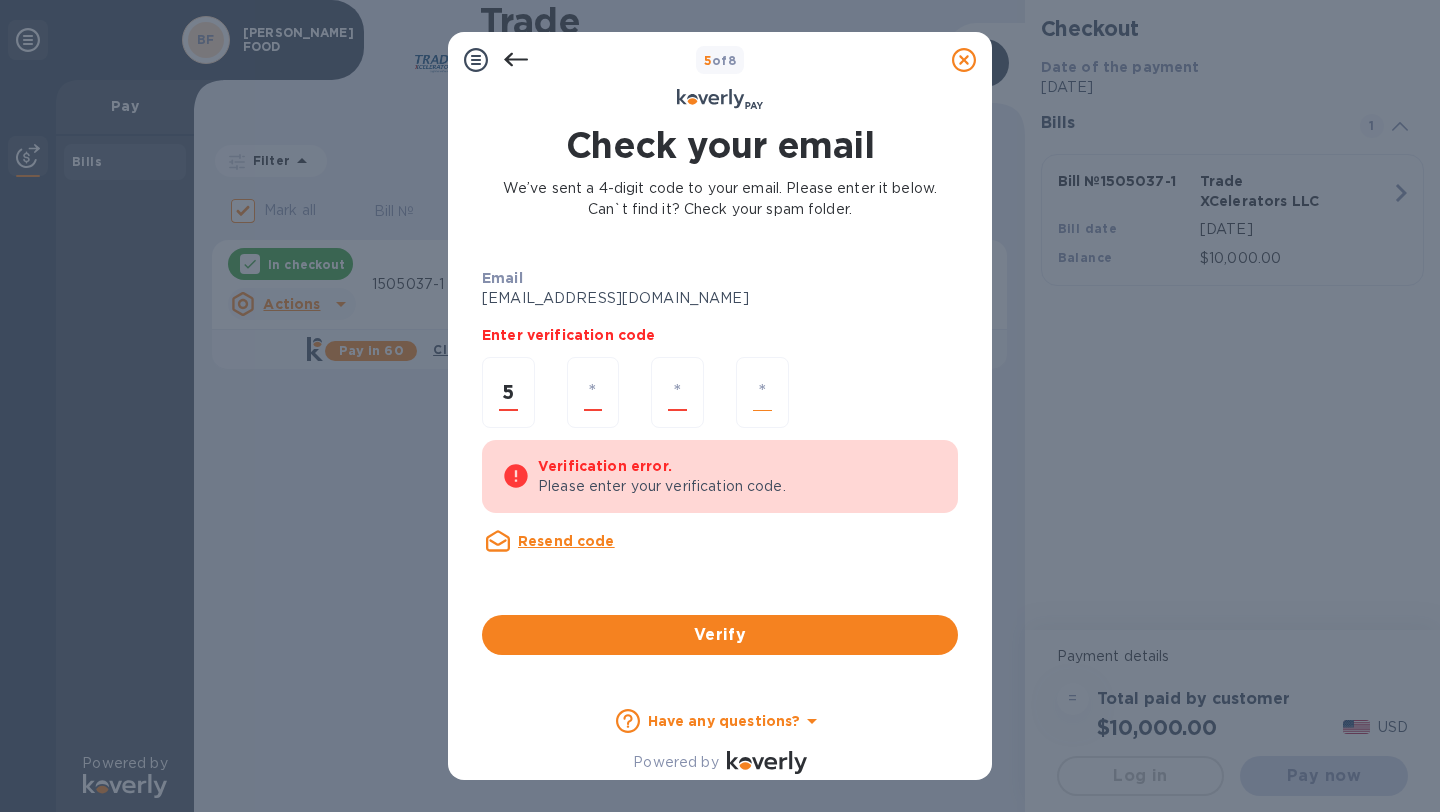 type on "3" 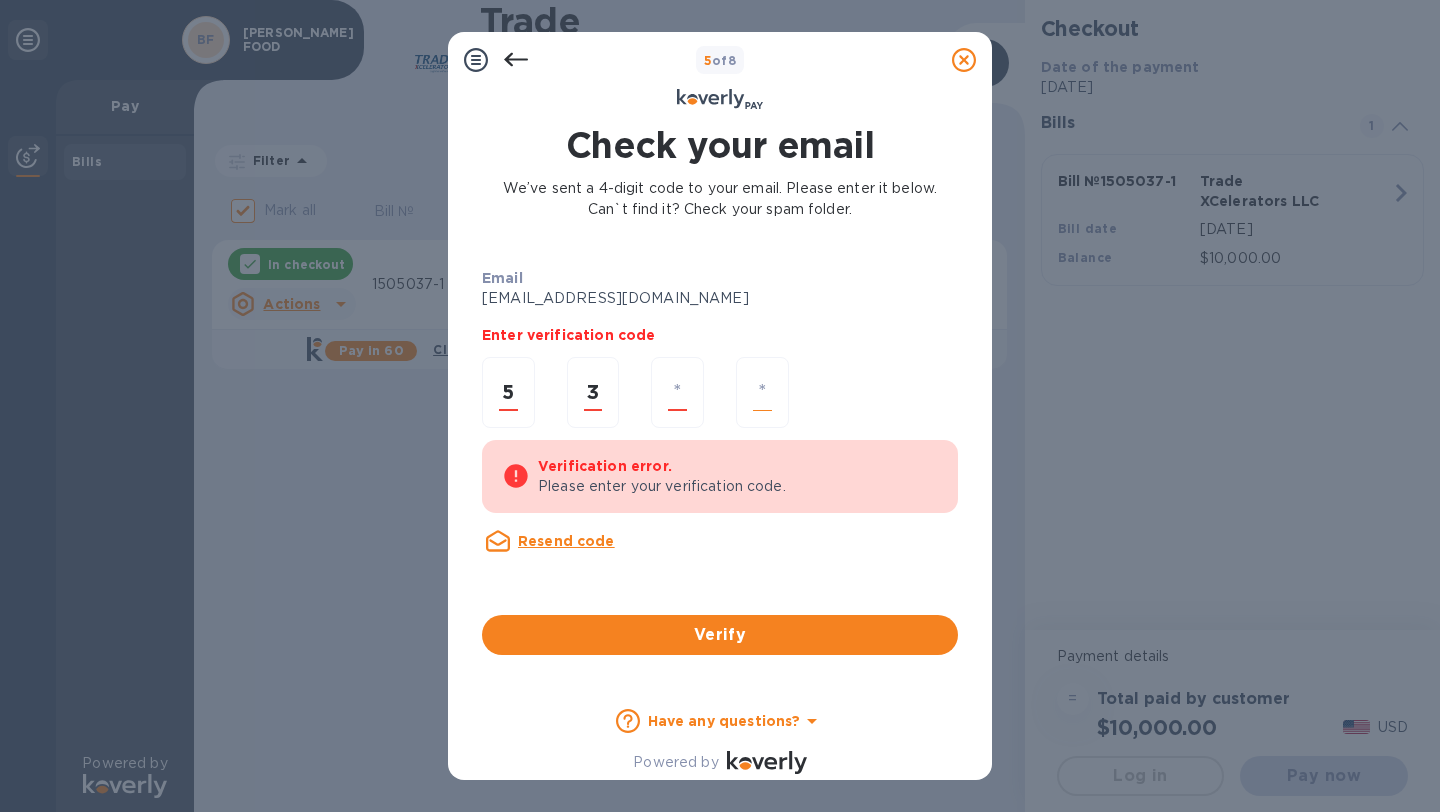 type on "0" 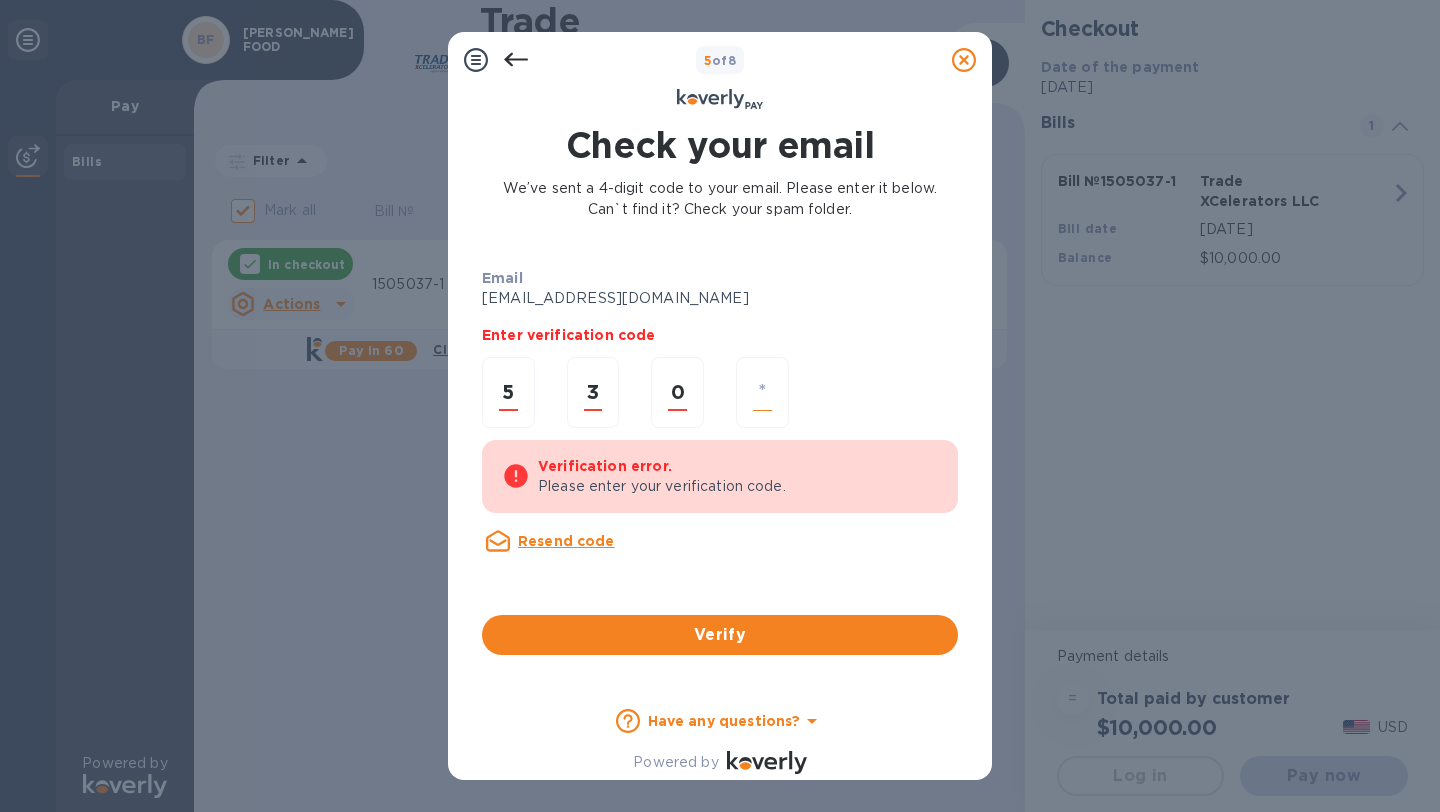 type on "3" 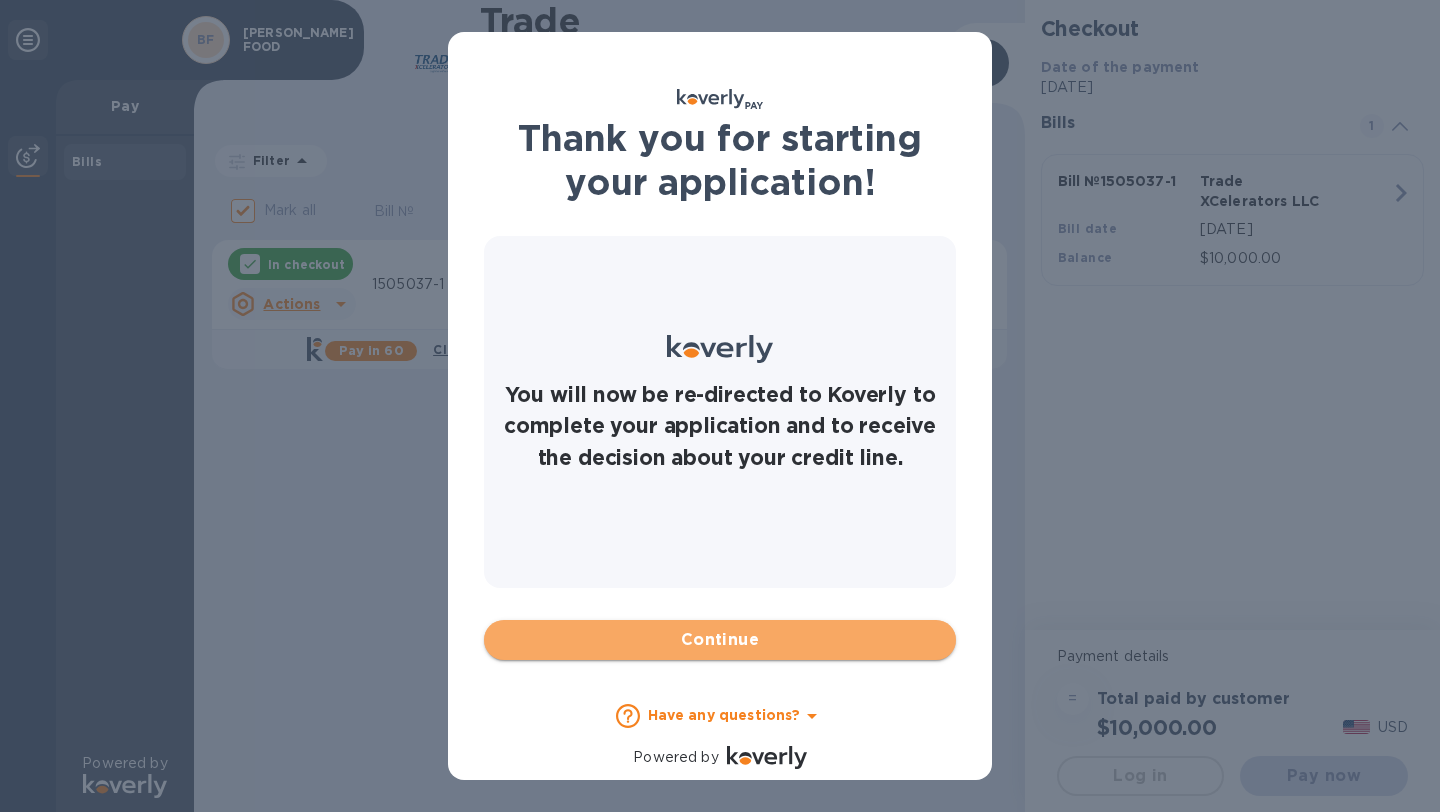 click on "Continue" at bounding box center (720, 640) 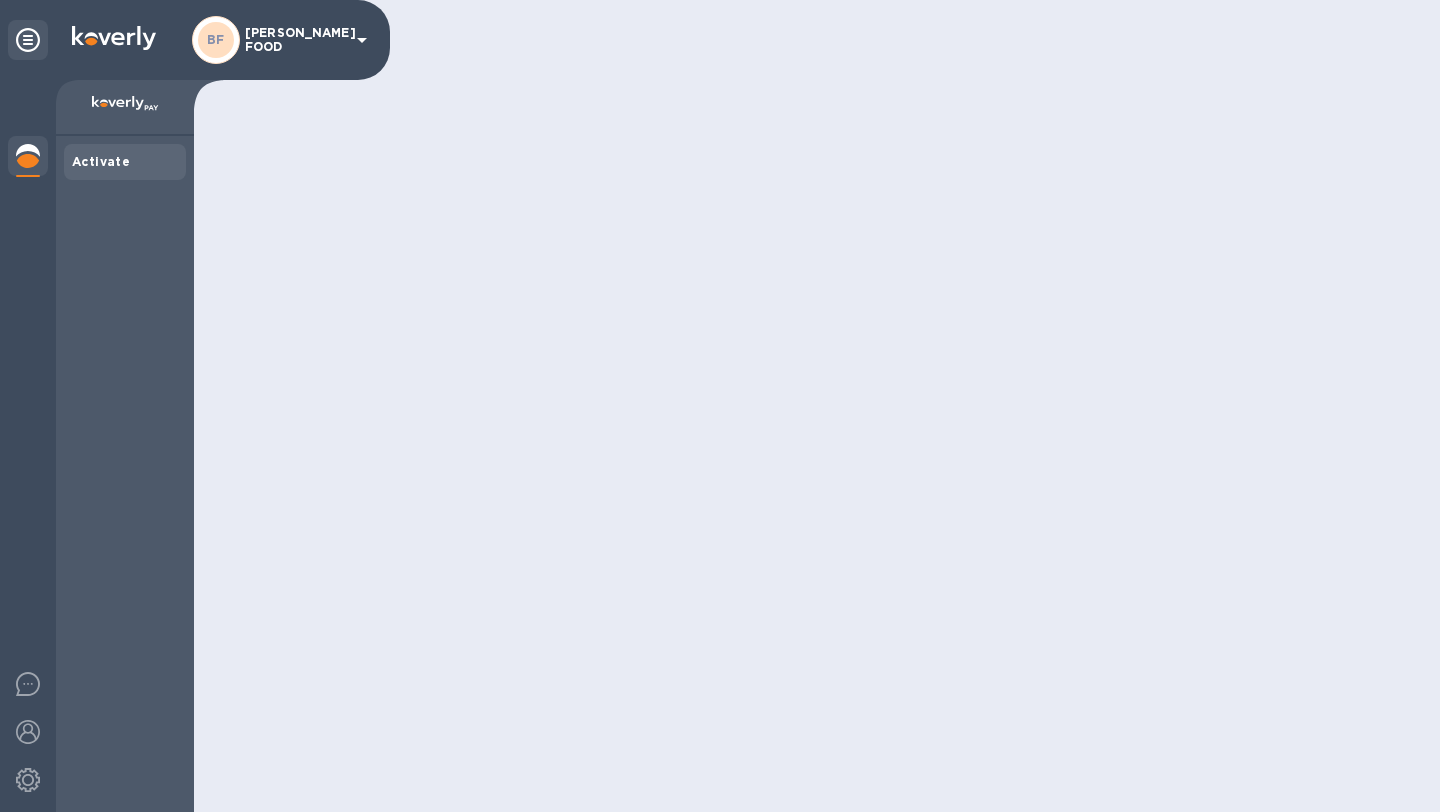 scroll, scrollTop: 0, scrollLeft: 0, axis: both 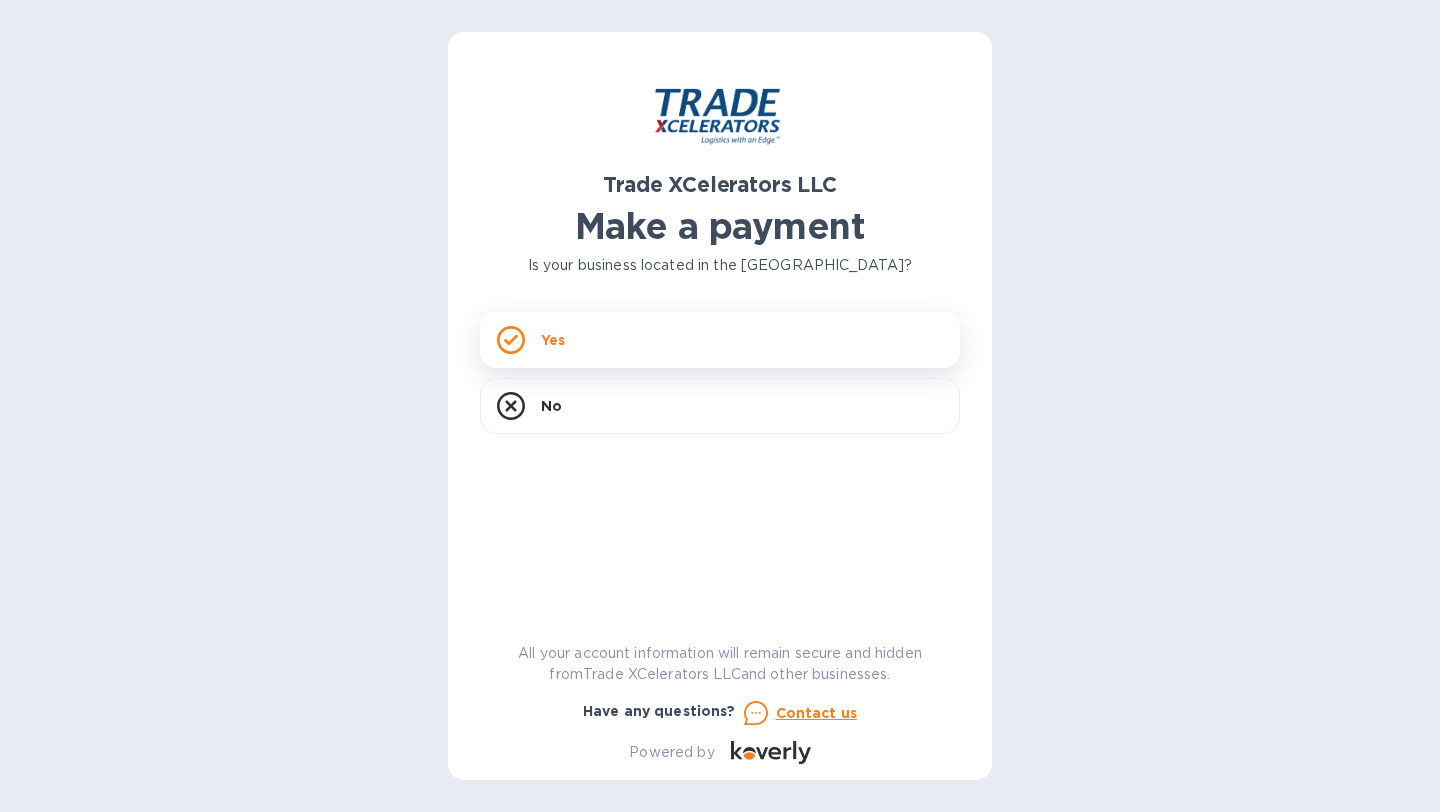 click on "Yes" at bounding box center [720, 340] 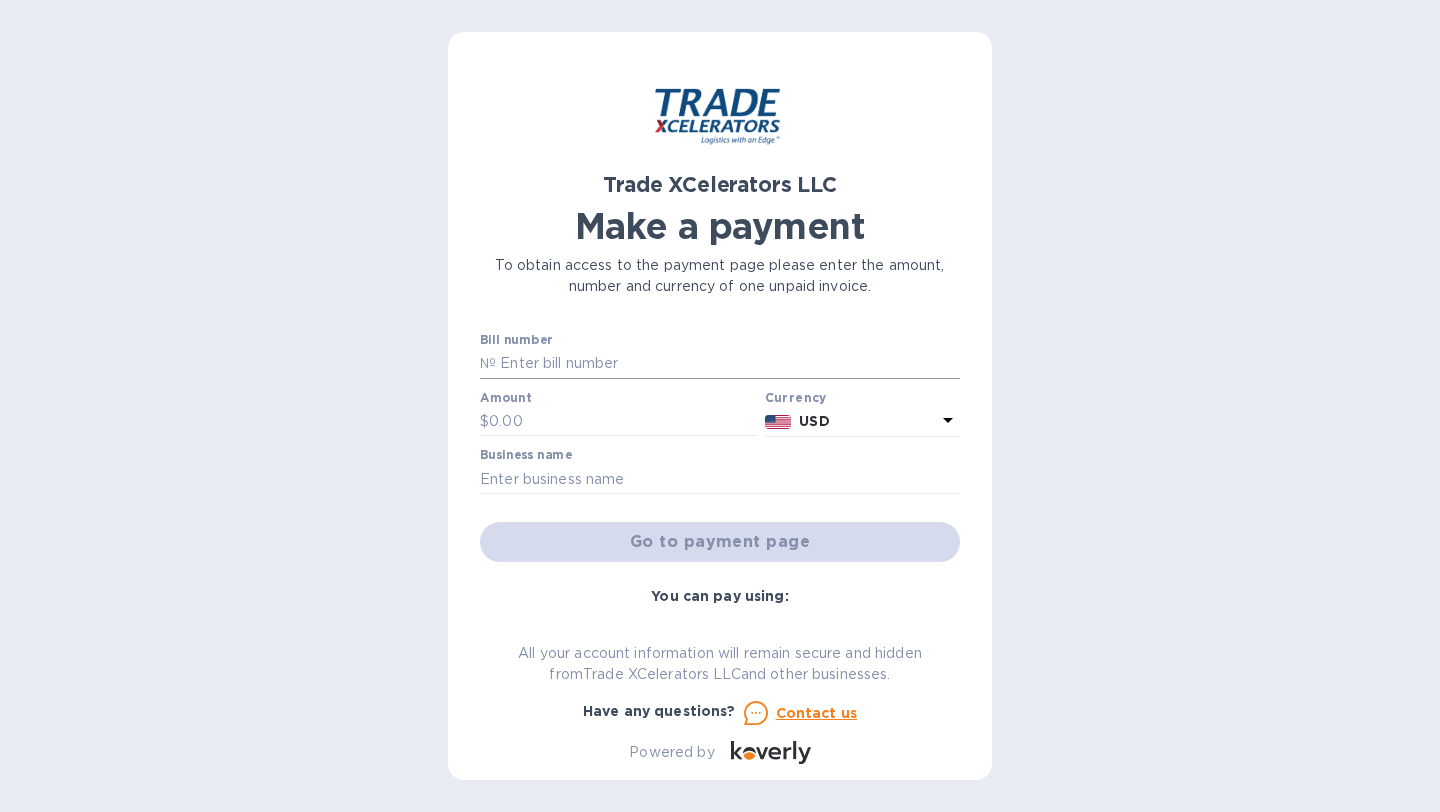 click at bounding box center (728, 364) 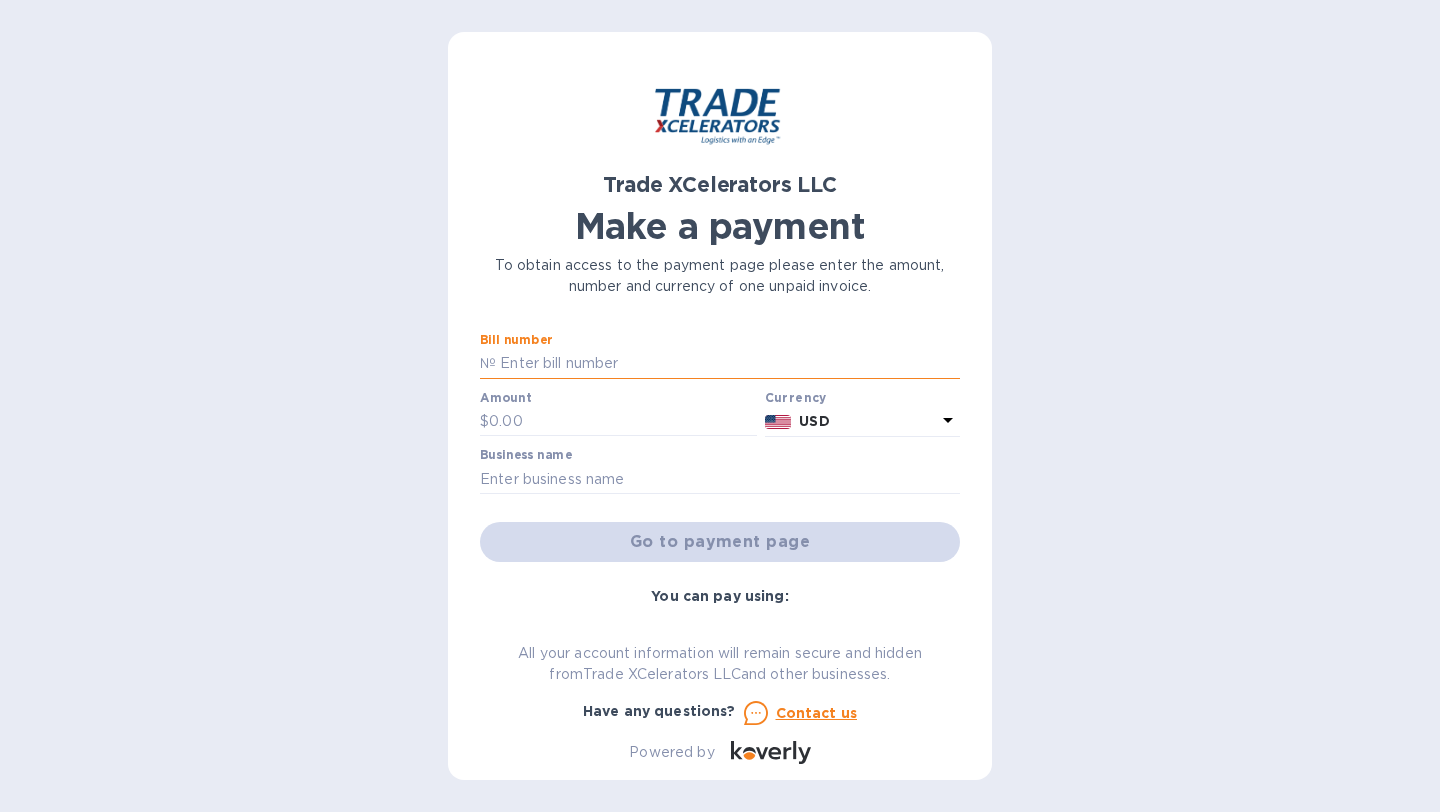 type on "1505037-1" 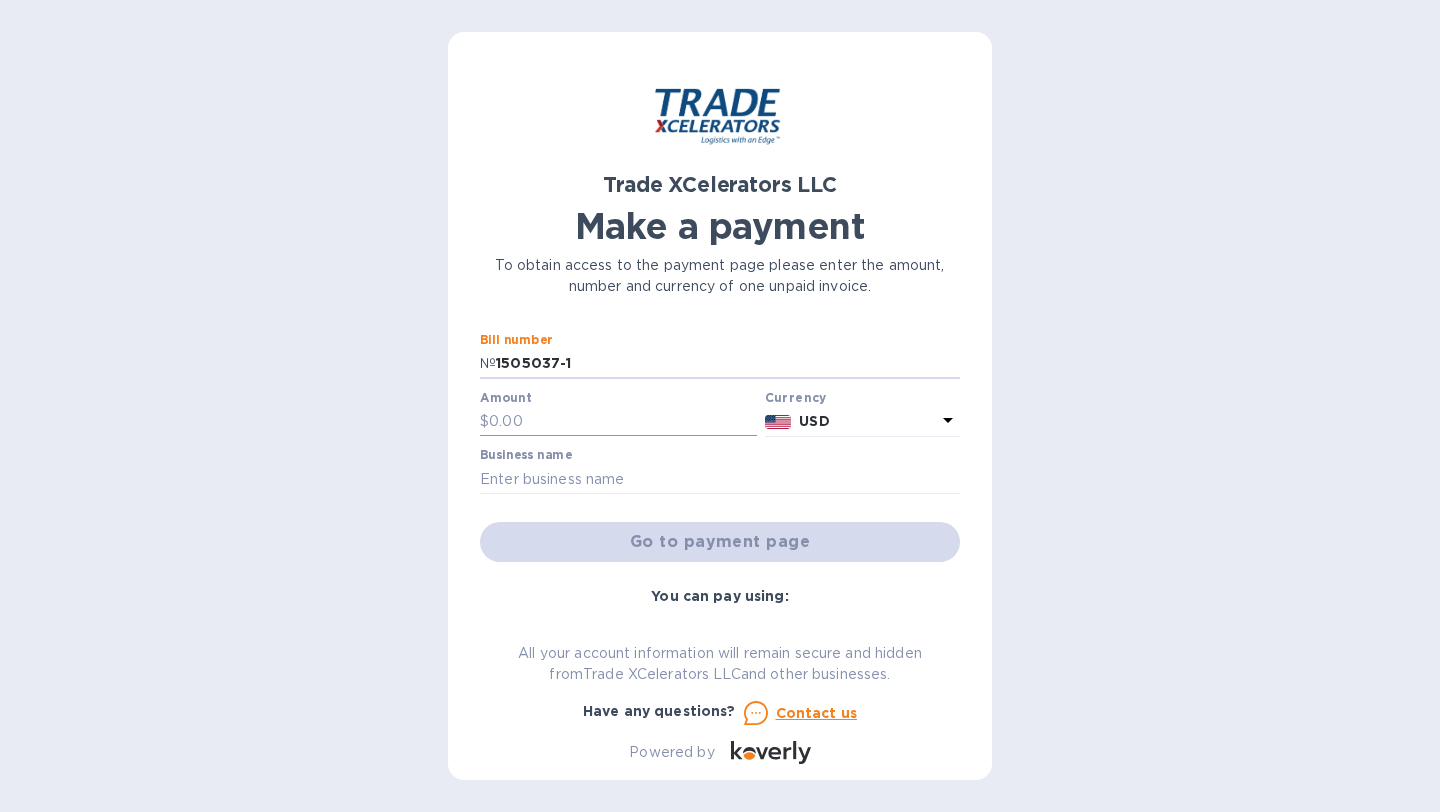 click at bounding box center [623, 422] 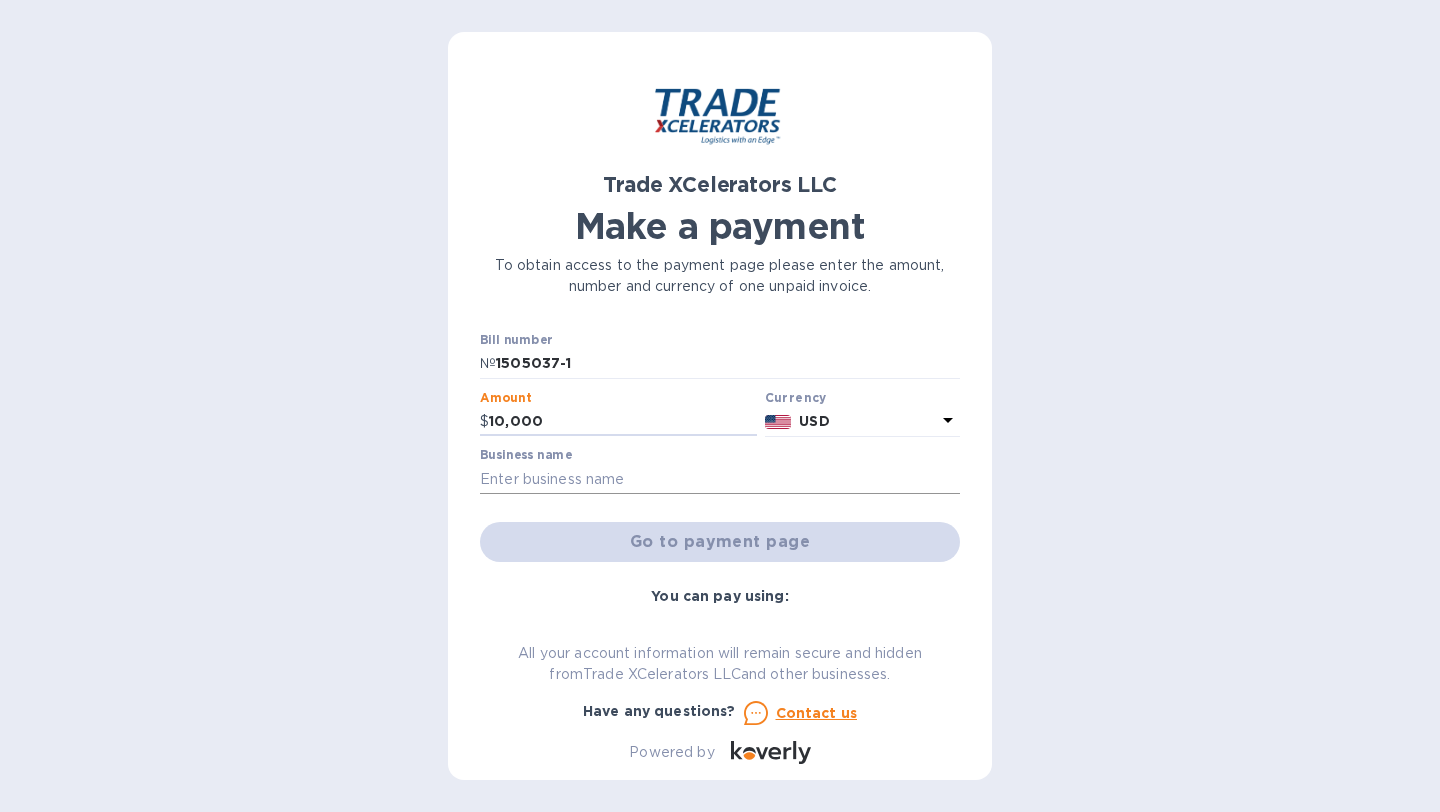 type on "10,000" 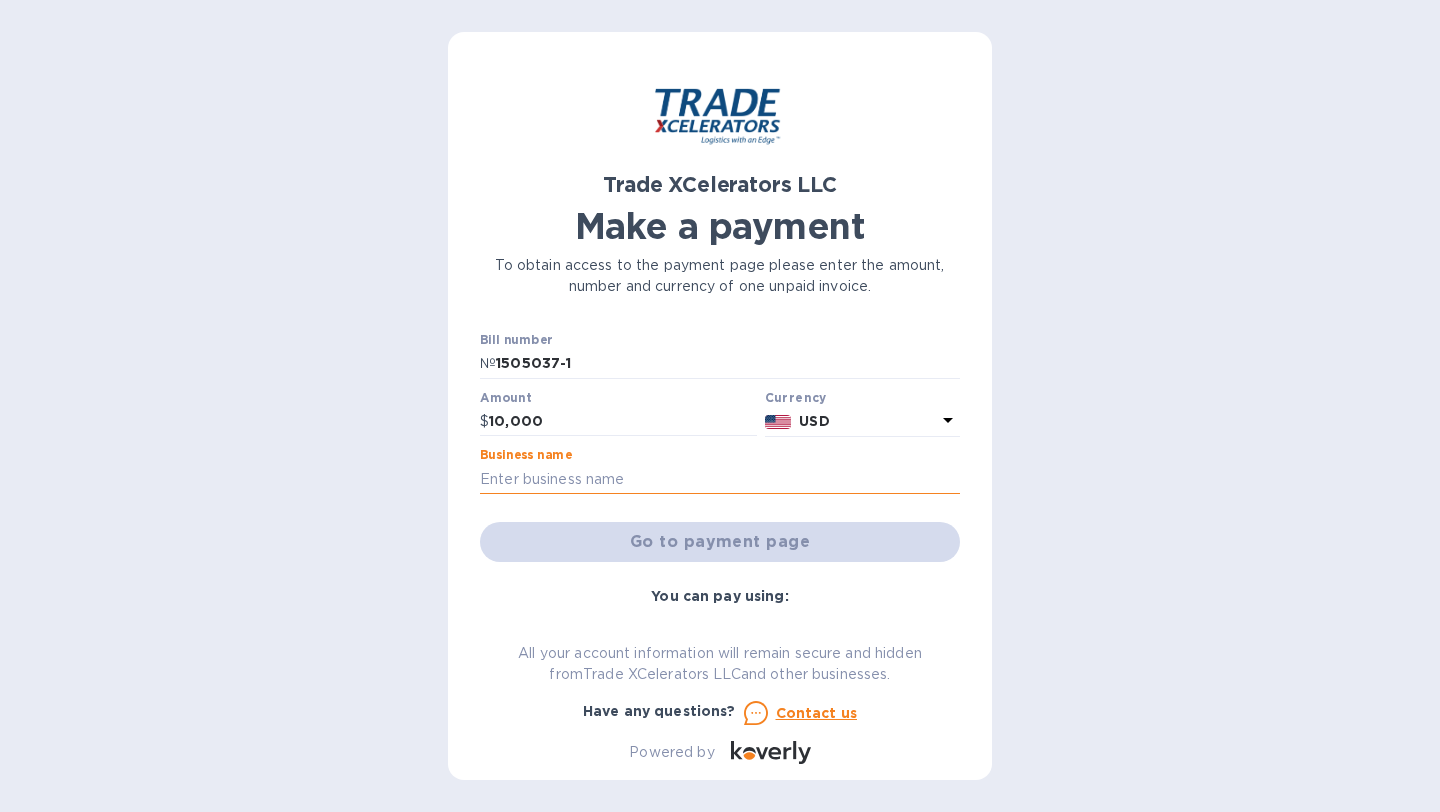 click at bounding box center (720, 479) 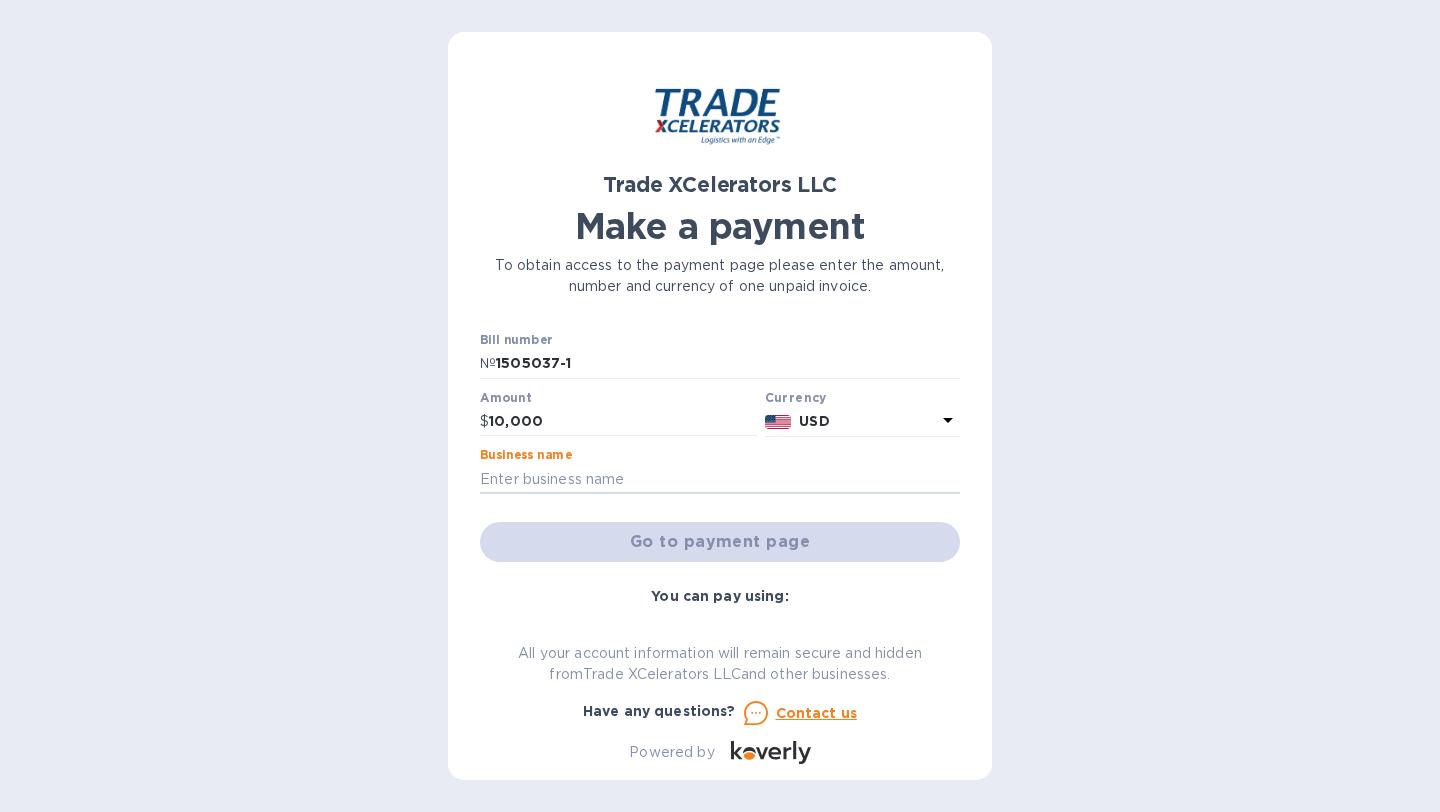 type on "[PERSON_NAME] FOOD" 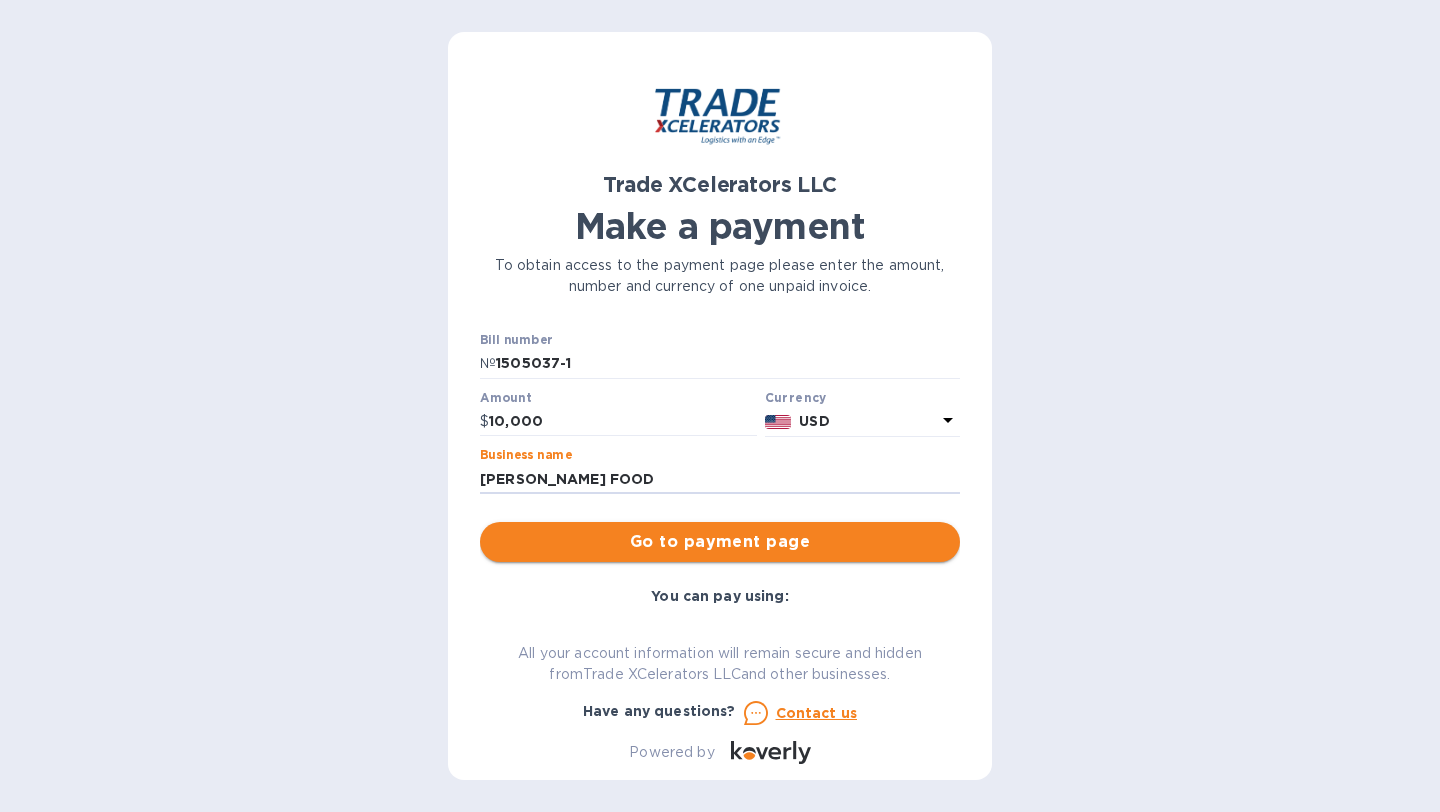 click on "Go to payment page" at bounding box center [720, 542] 